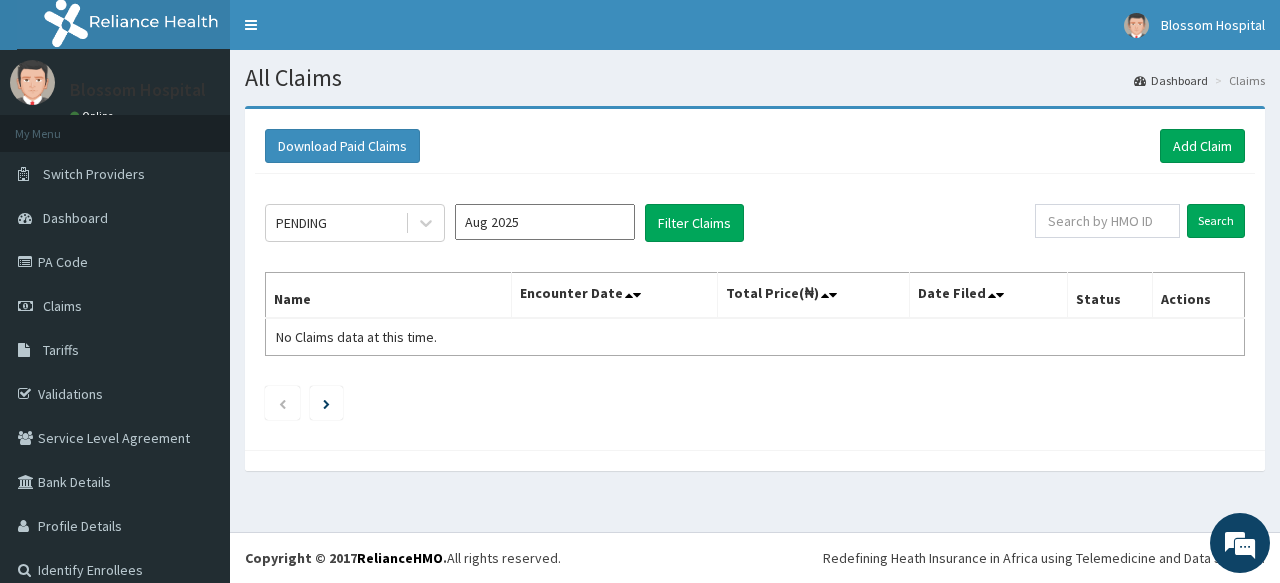 scroll, scrollTop: 0, scrollLeft: 0, axis: both 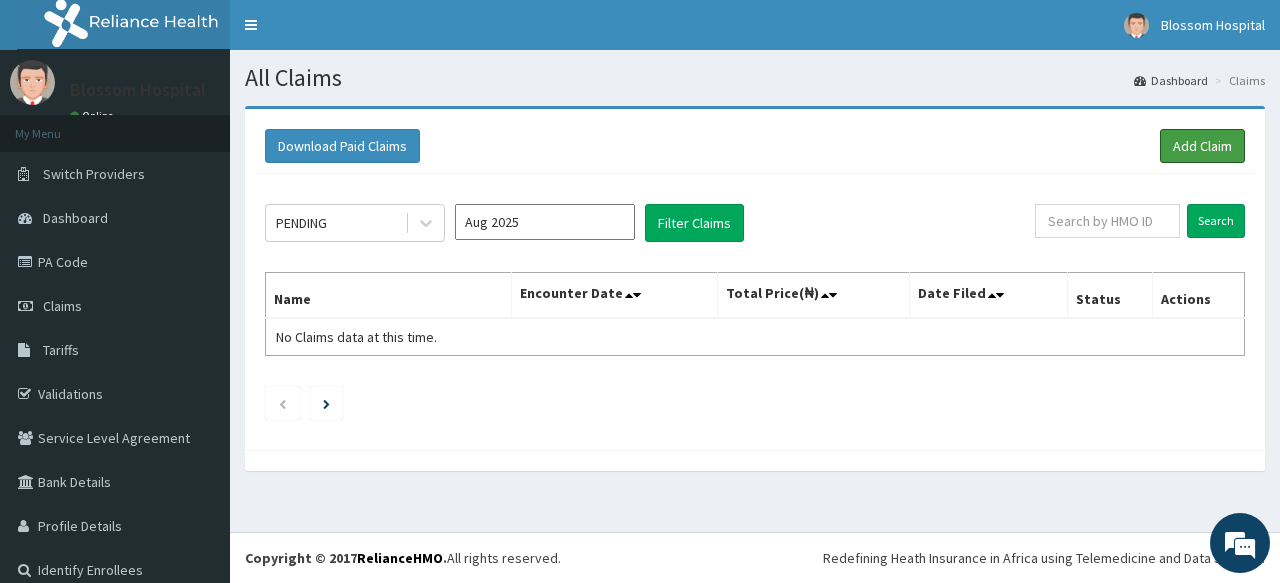 click on "Add Claim" at bounding box center [1202, 146] 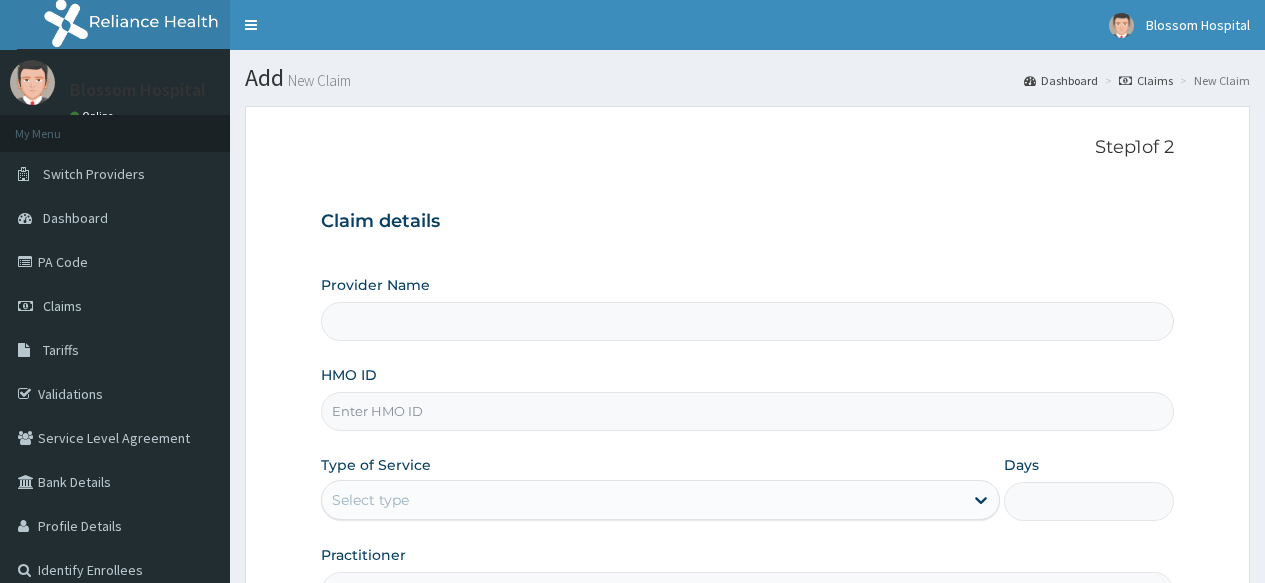 scroll, scrollTop: 0, scrollLeft: 0, axis: both 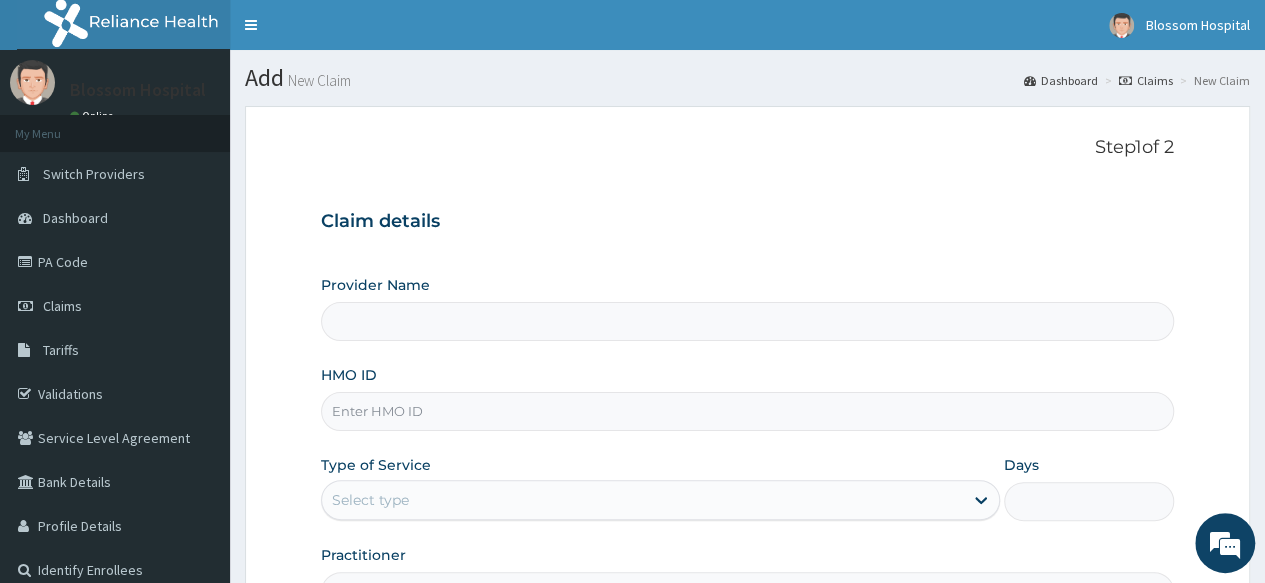 click on "Provider Name" at bounding box center (747, 321) 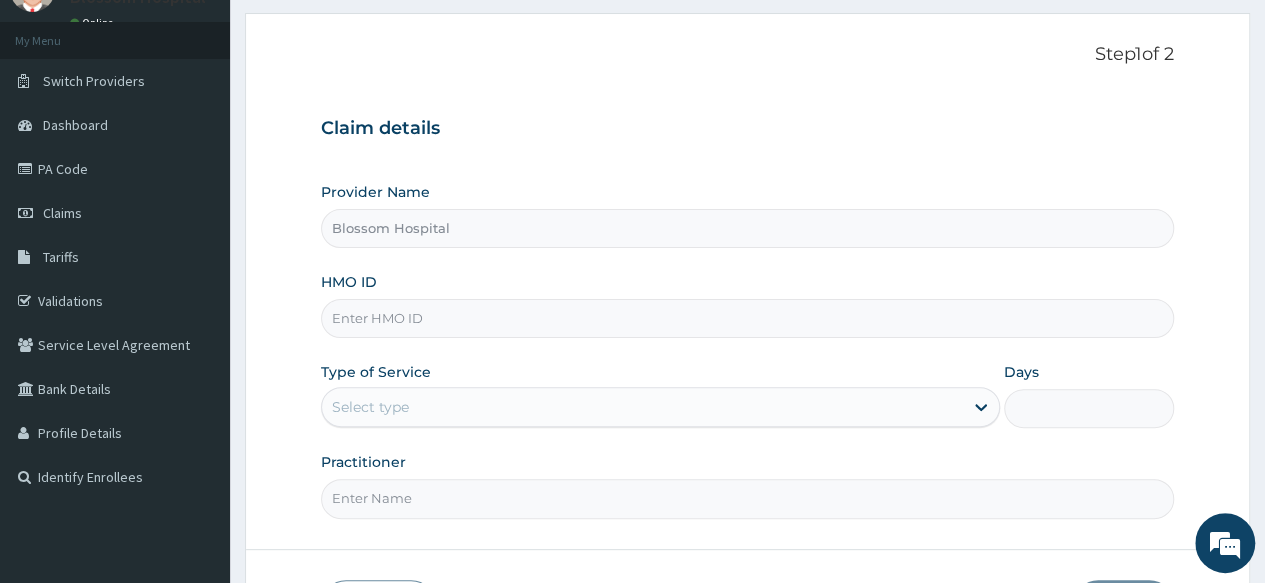 scroll, scrollTop: 116, scrollLeft: 0, axis: vertical 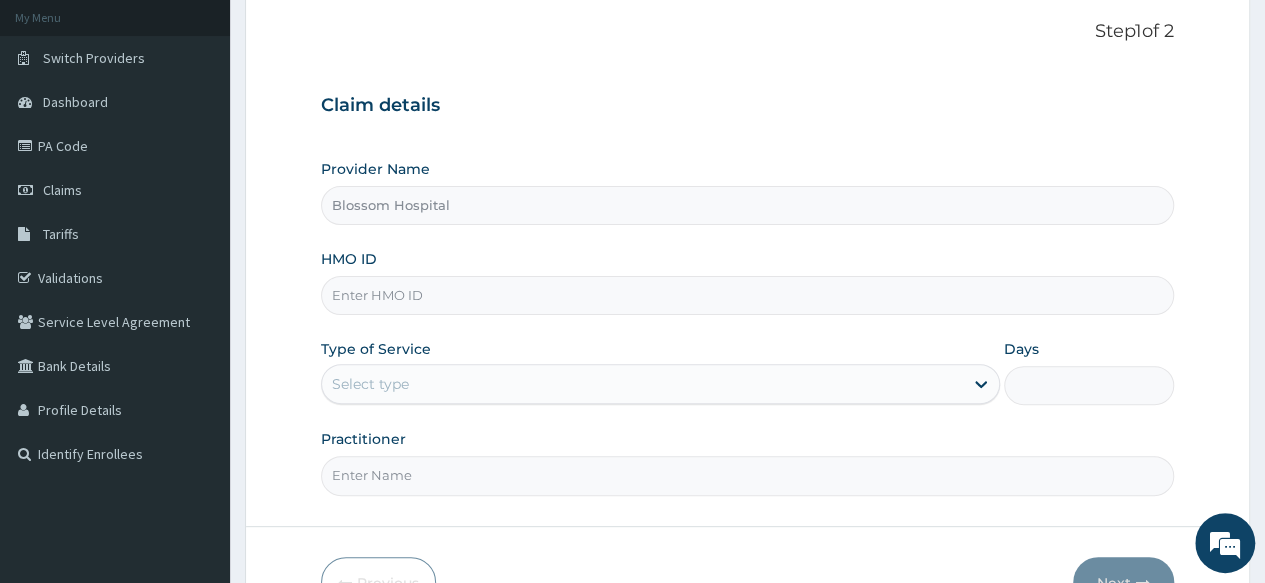 click on "HMO ID" at bounding box center (747, 295) 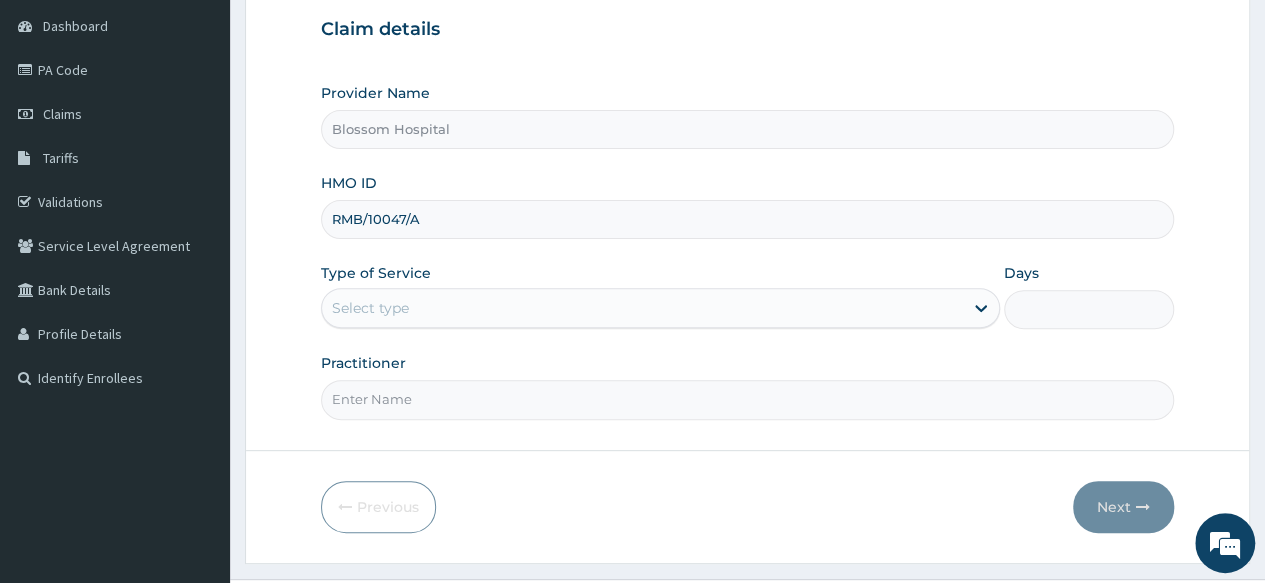 scroll, scrollTop: 193, scrollLeft: 0, axis: vertical 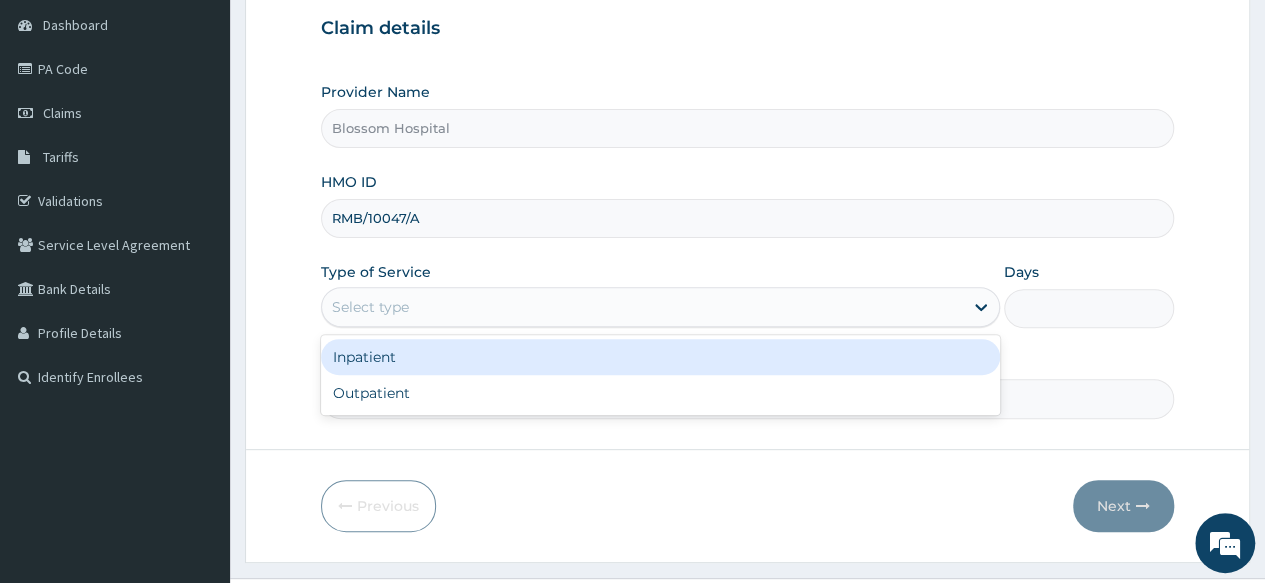 click on "Outpatient" at bounding box center (660, 393) 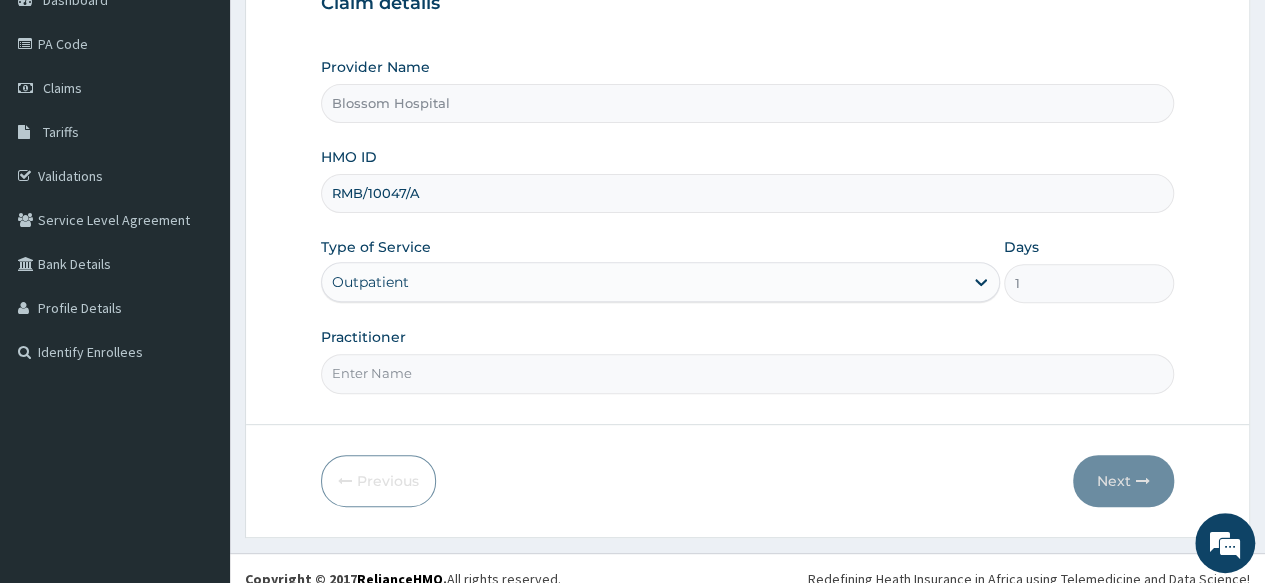 scroll, scrollTop: 234, scrollLeft: 0, axis: vertical 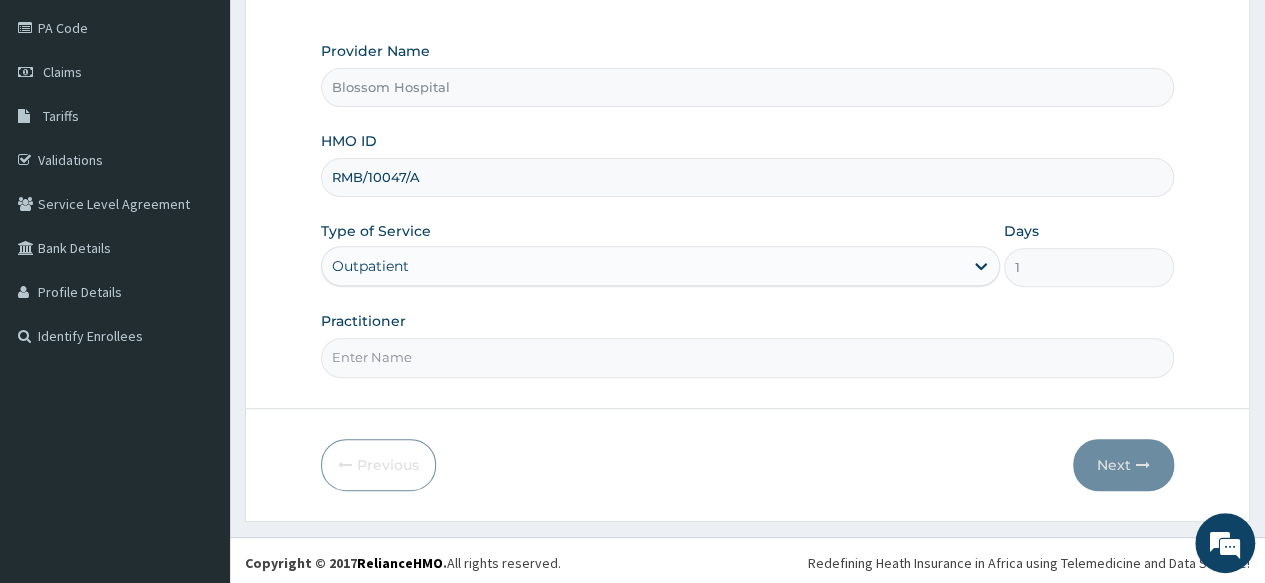 click on "Practitioner" at bounding box center (747, 357) 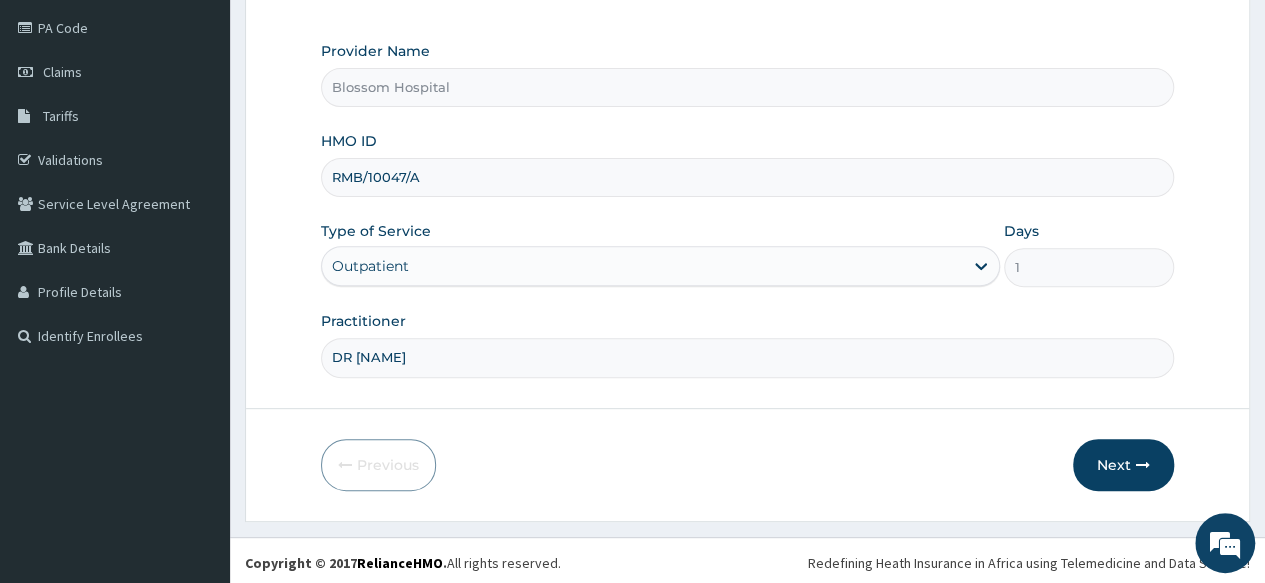 click on "Next" at bounding box center [1123, 465] 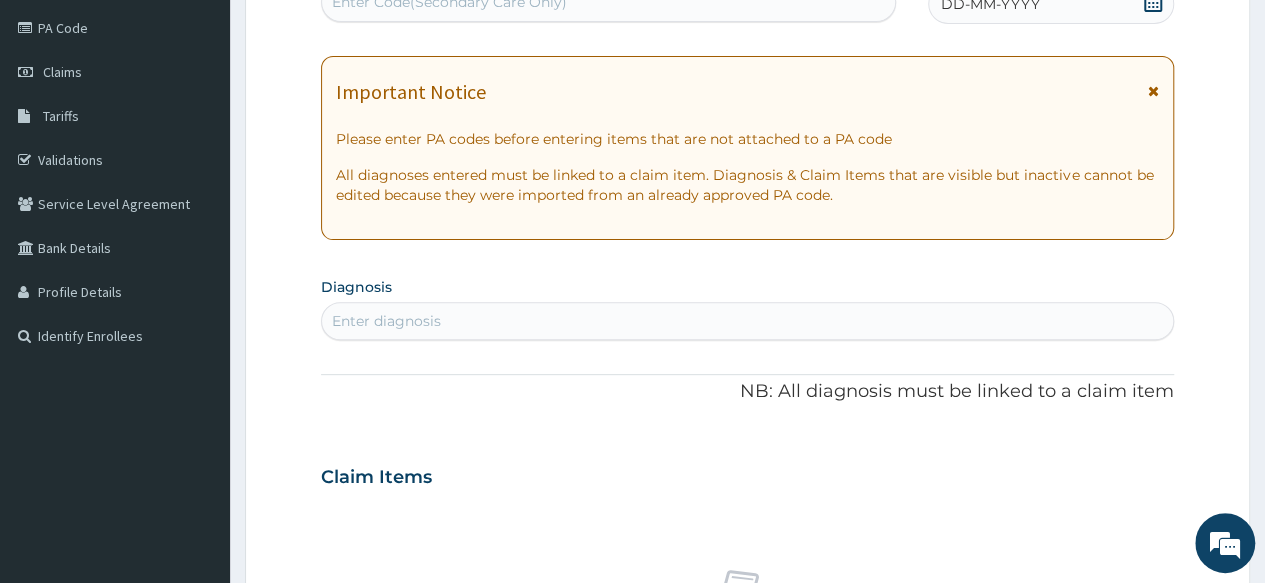 scroll, scrollTop: 0, scrollLeft: 0, axis: both 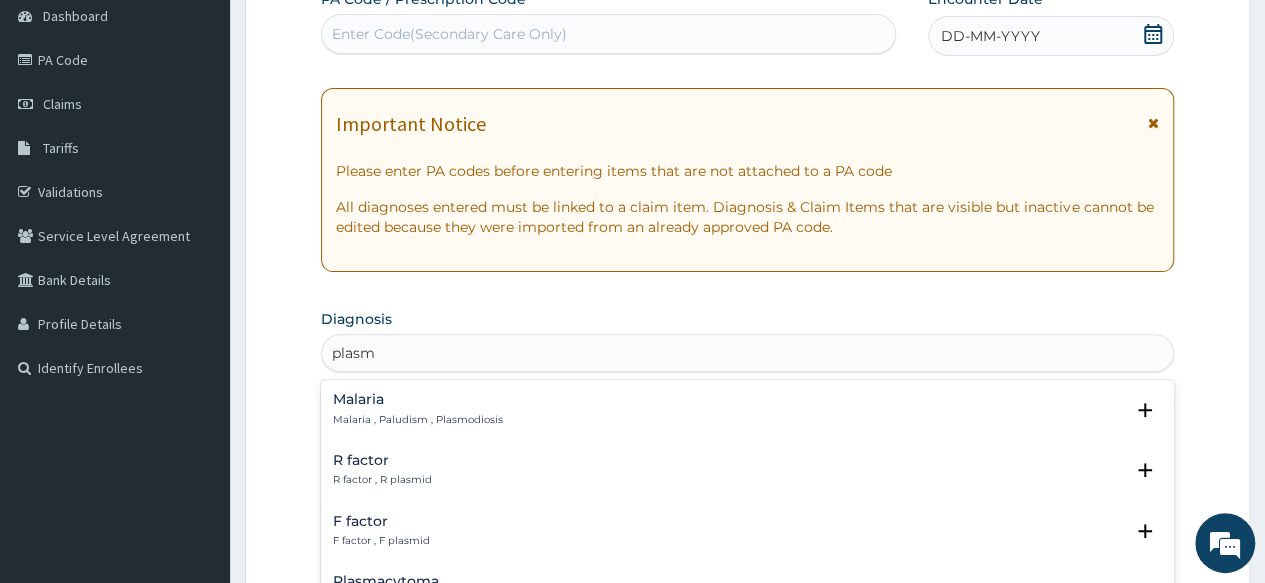 type on "plasmo" 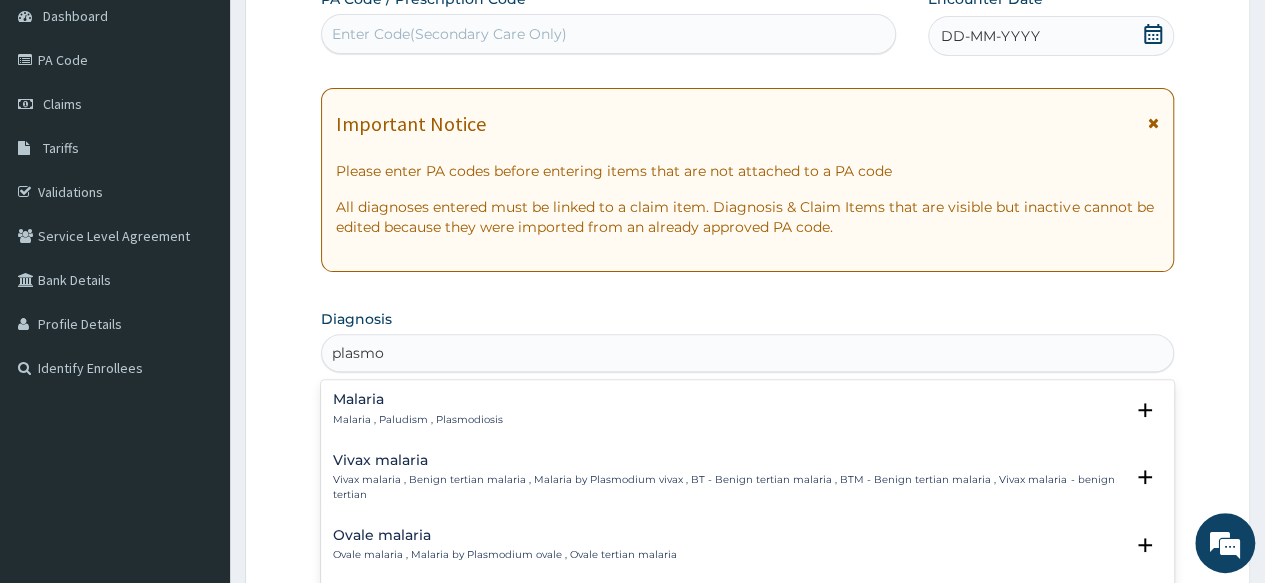 click on "Malaria Malaria , Paludism , Plasmodiosis" at bounding box center [747, 409] 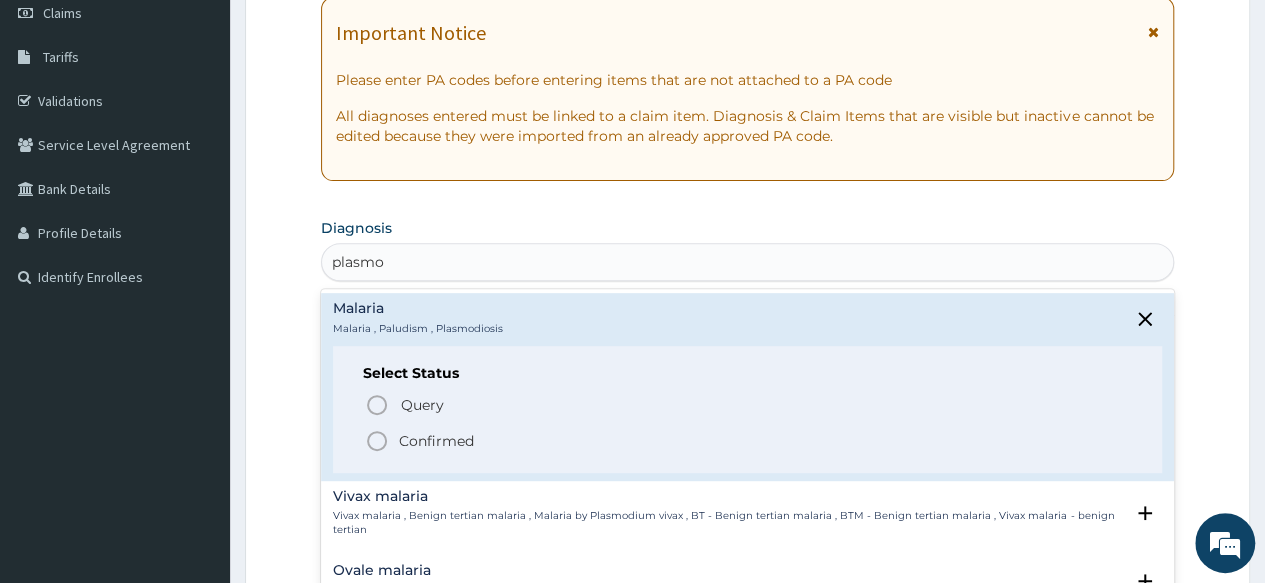 scroll, scrollTop: 339, scrollLeft: 0, axis: vertical 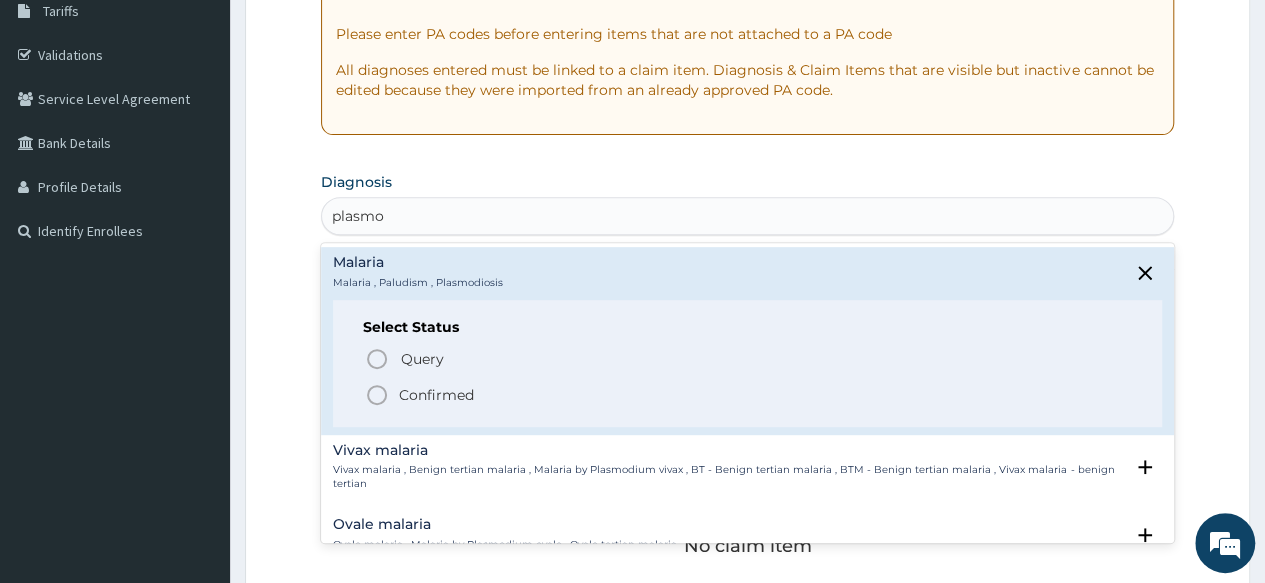 click on "Confirmed" at bounding box center (436, 395) 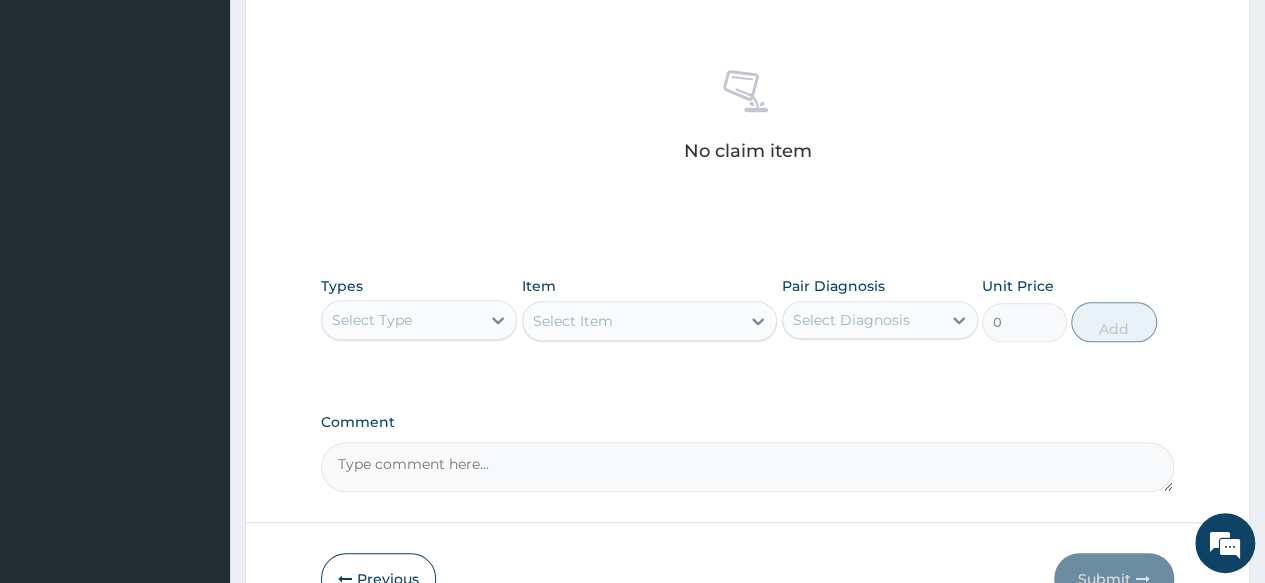 scroll, scrollTop: 742, scrollLeft: 0, axis: vertical 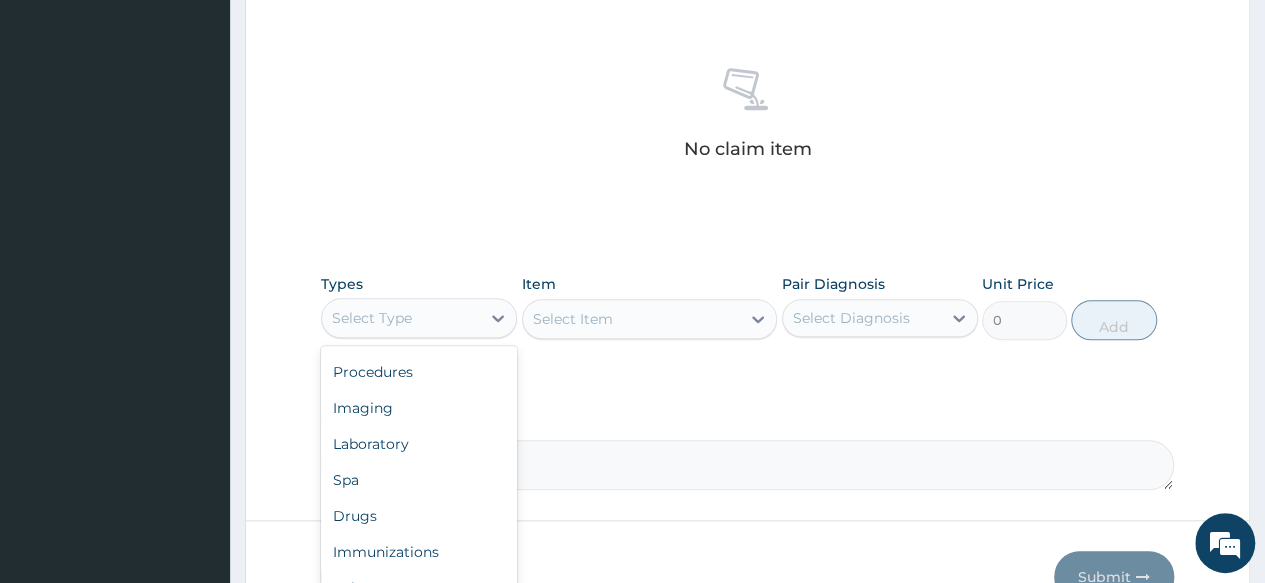 click on "Drugs" at bounding box center [419, 516] 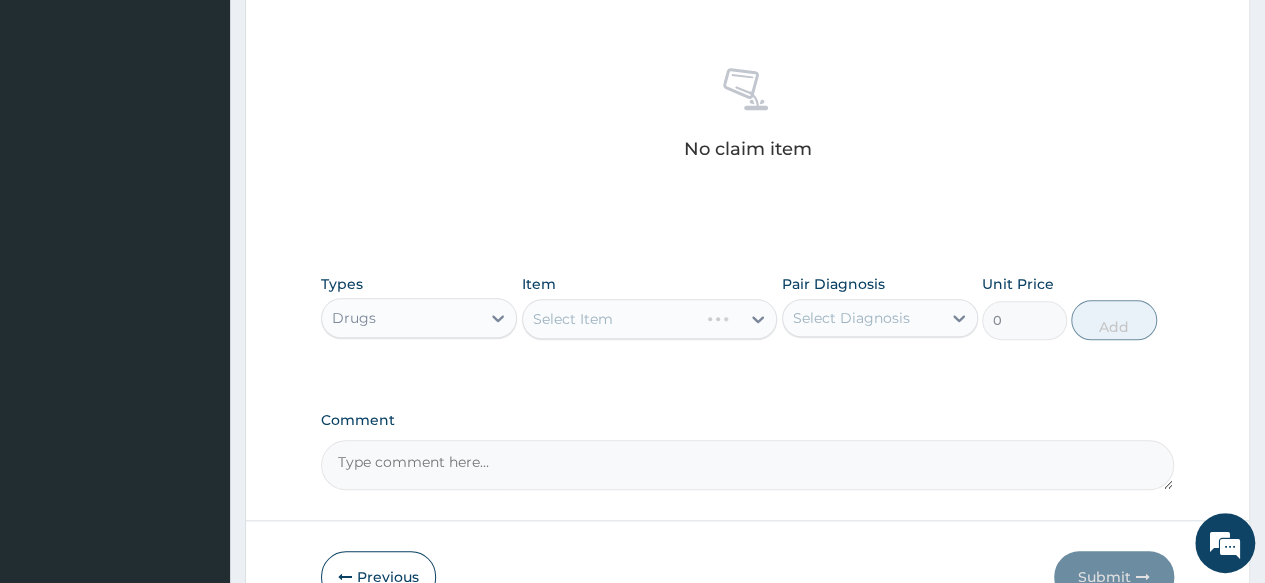 click on "Select Item" at bounding box center (650, 319) 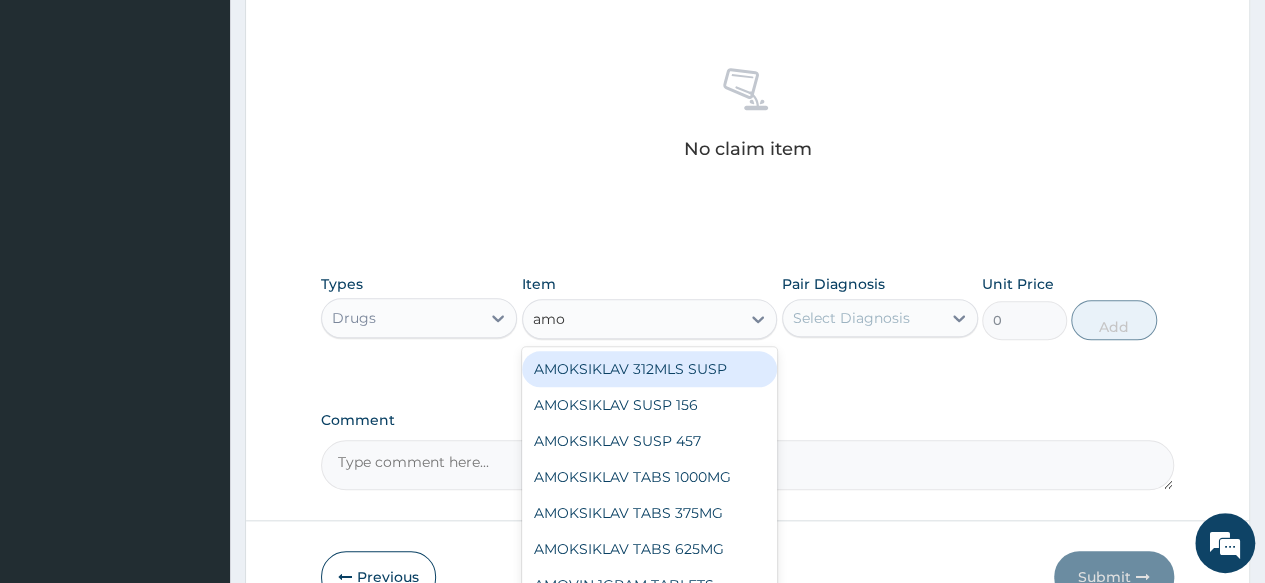 type on "amox" 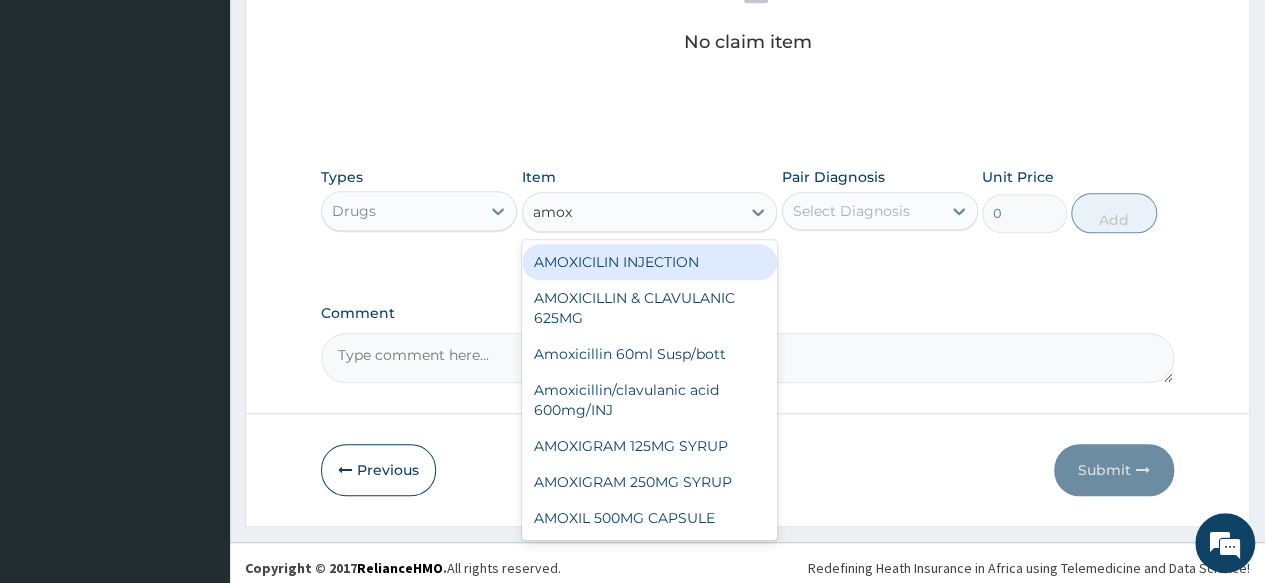 scroll, scrollTop: 855, scrollLeft: 0, axis: vertical 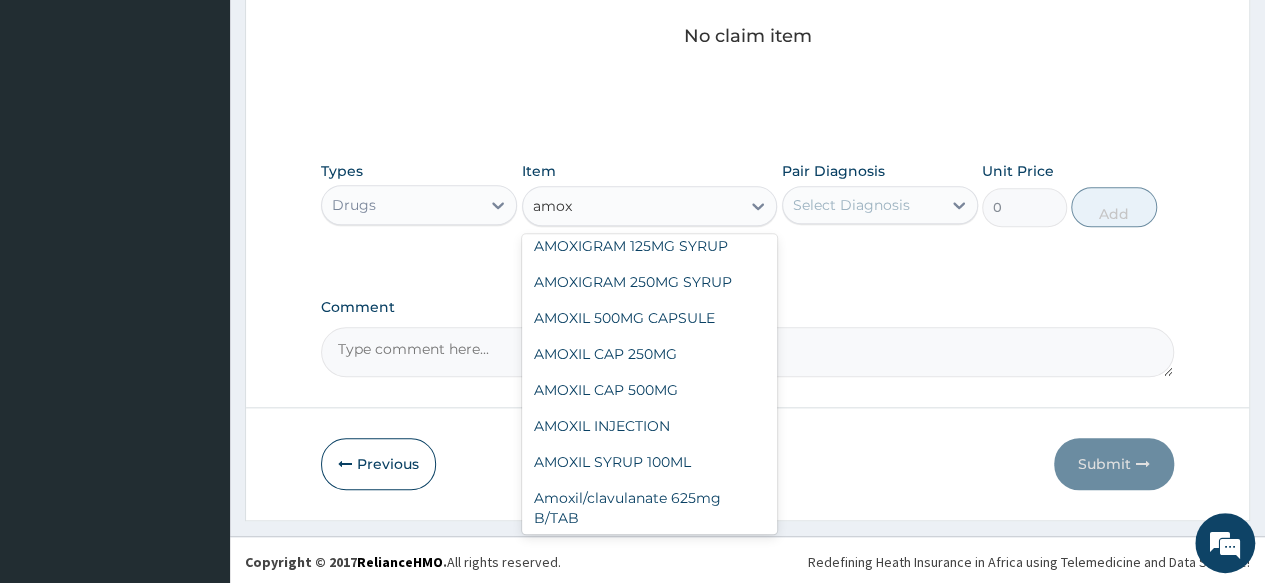 click on "AMOXIL CAP 250MG" at bounding box center [650, 354] 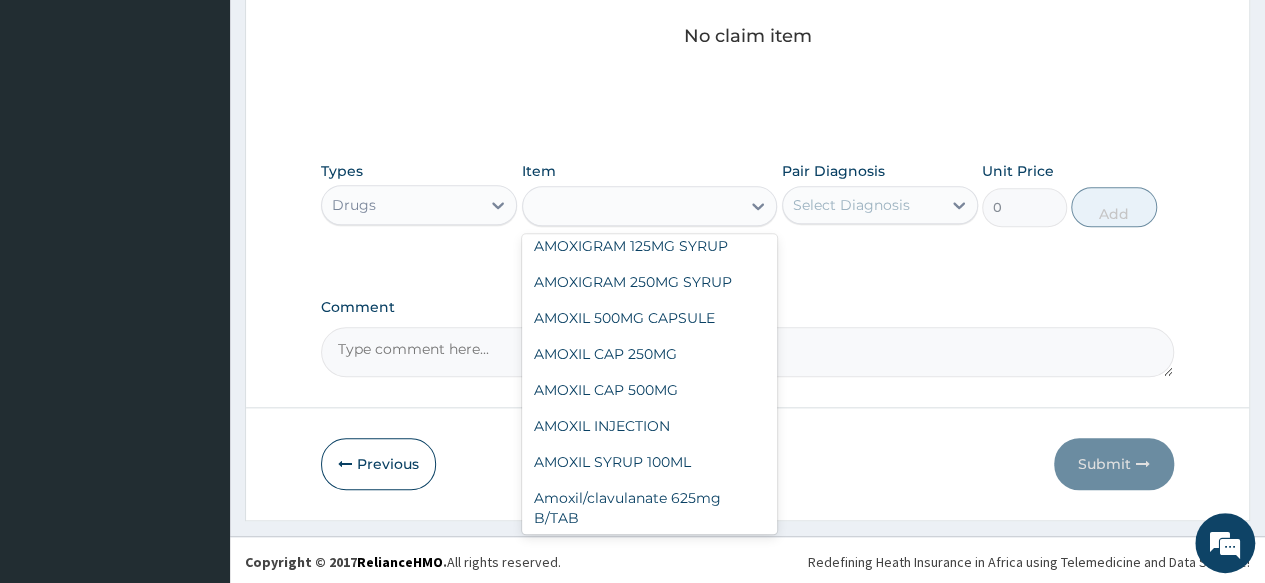 type on "52.5" 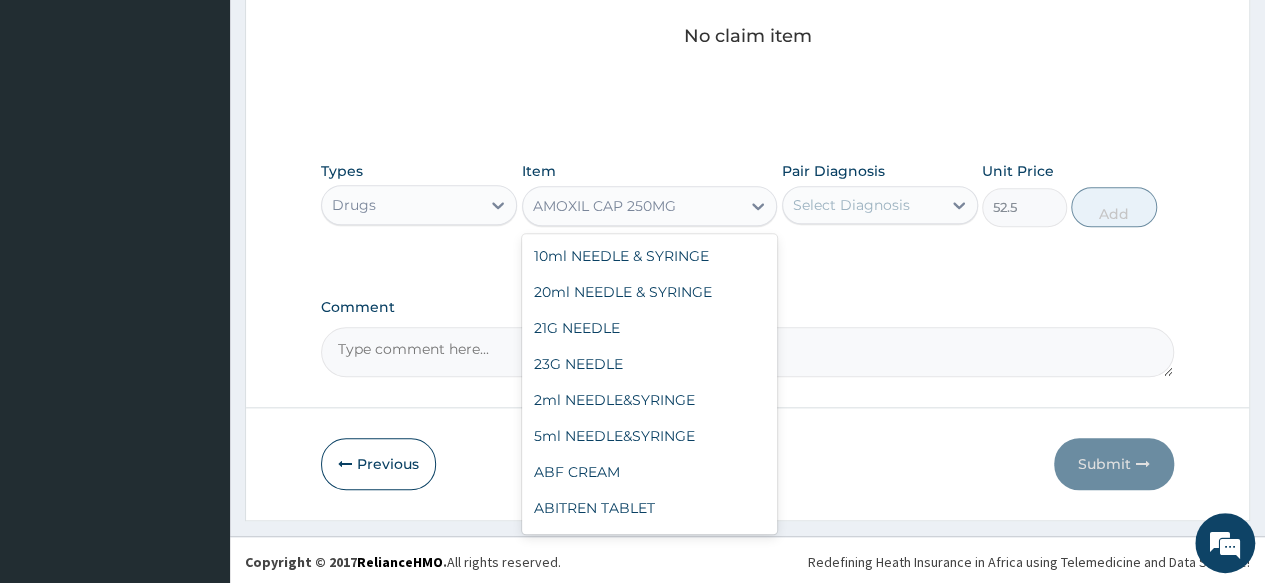 scroll, scrollTop: 2632, scrollLeft: 0, axis: vertical 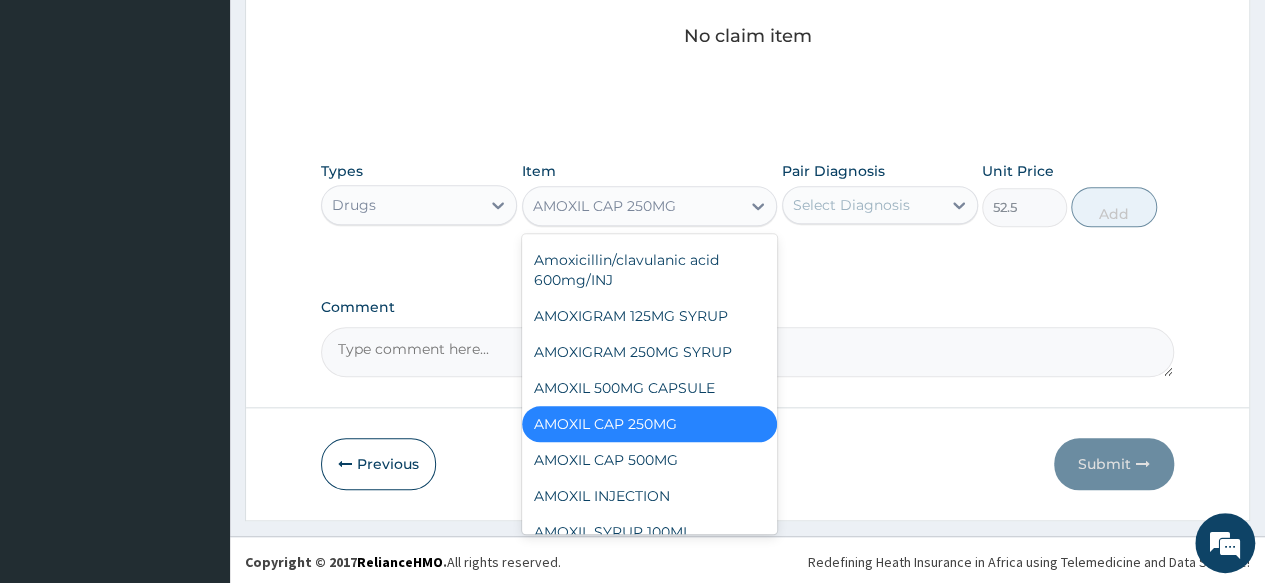 type on "q" 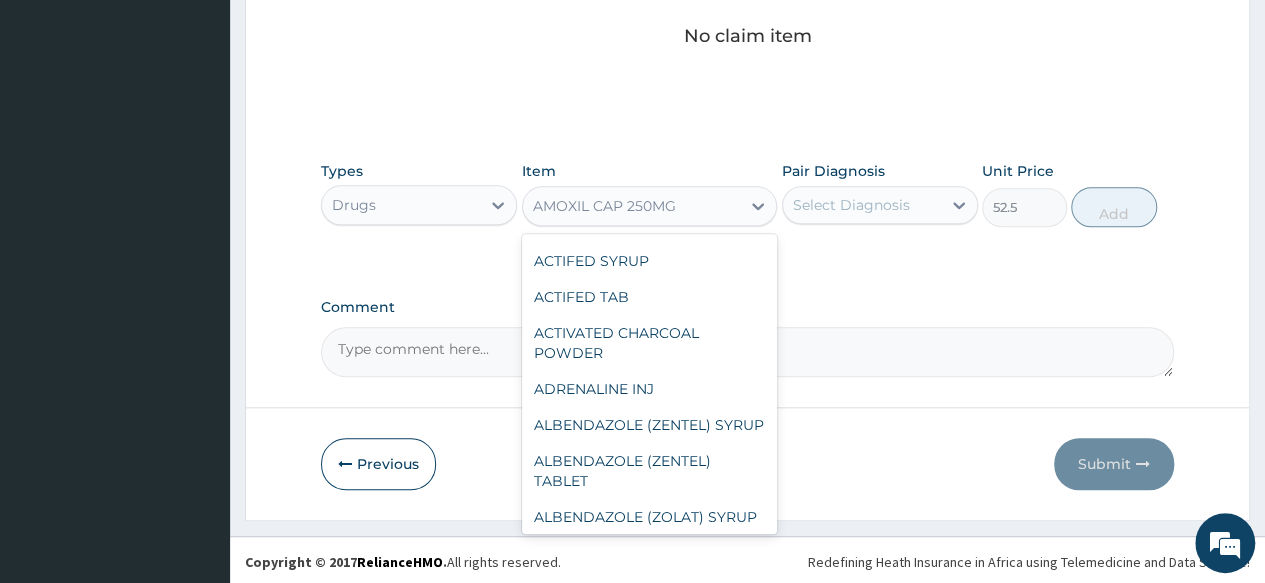 scroll, scrollTop: 25259, scrollLeft: 0, axis: vertical 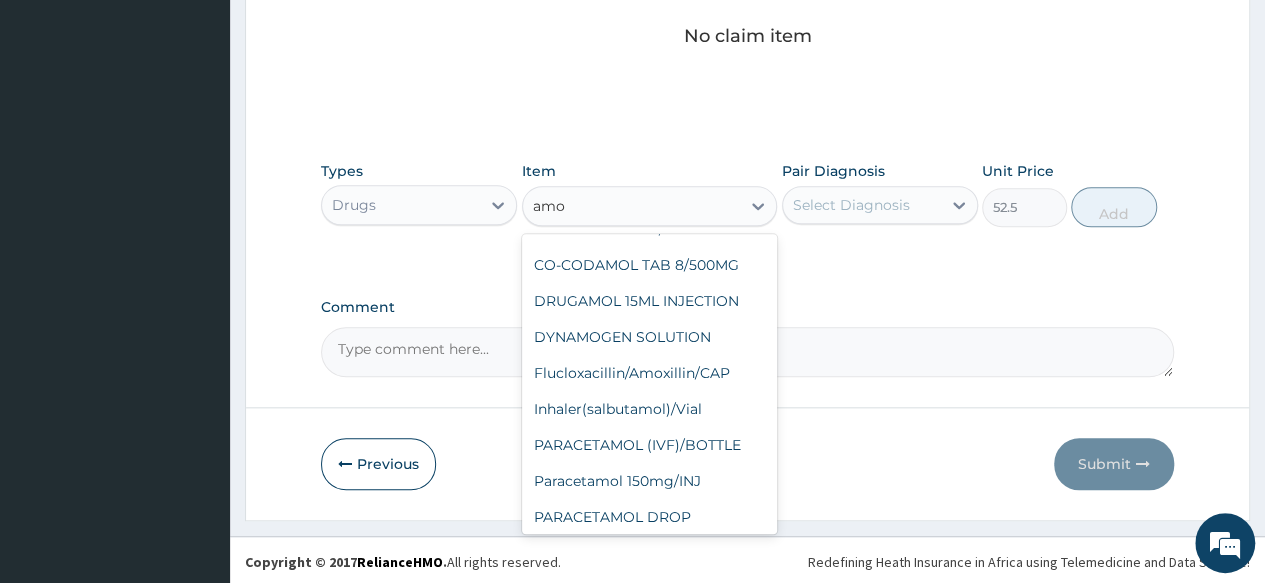 type on "amox" 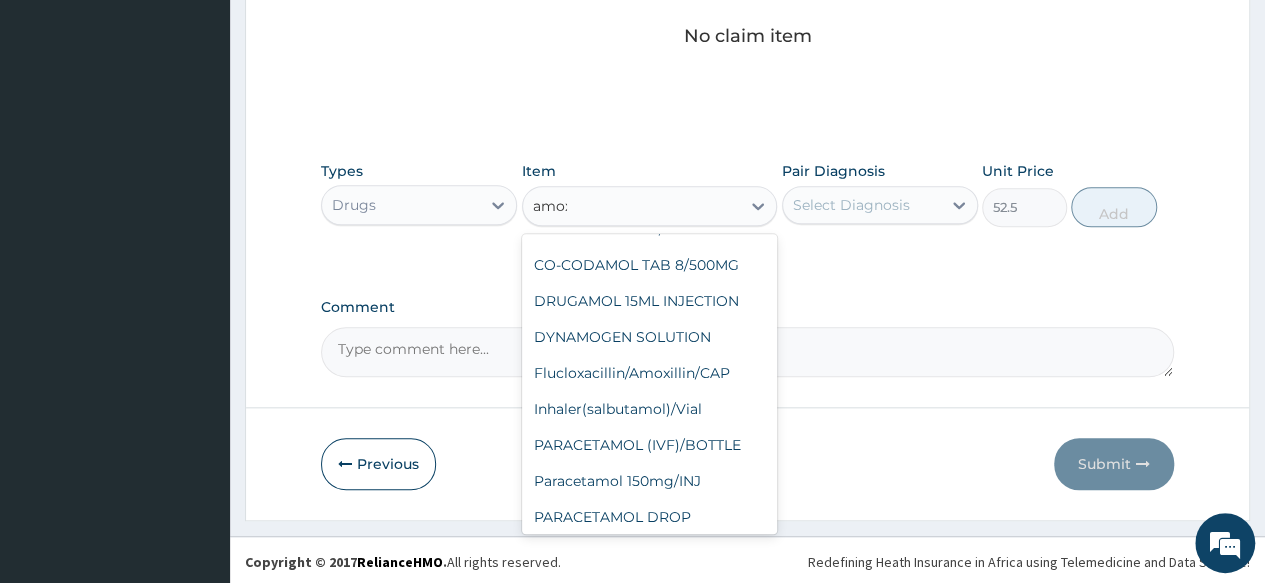 scroll, scrollTop: 551, scrollLeft: 0, axis: vertical 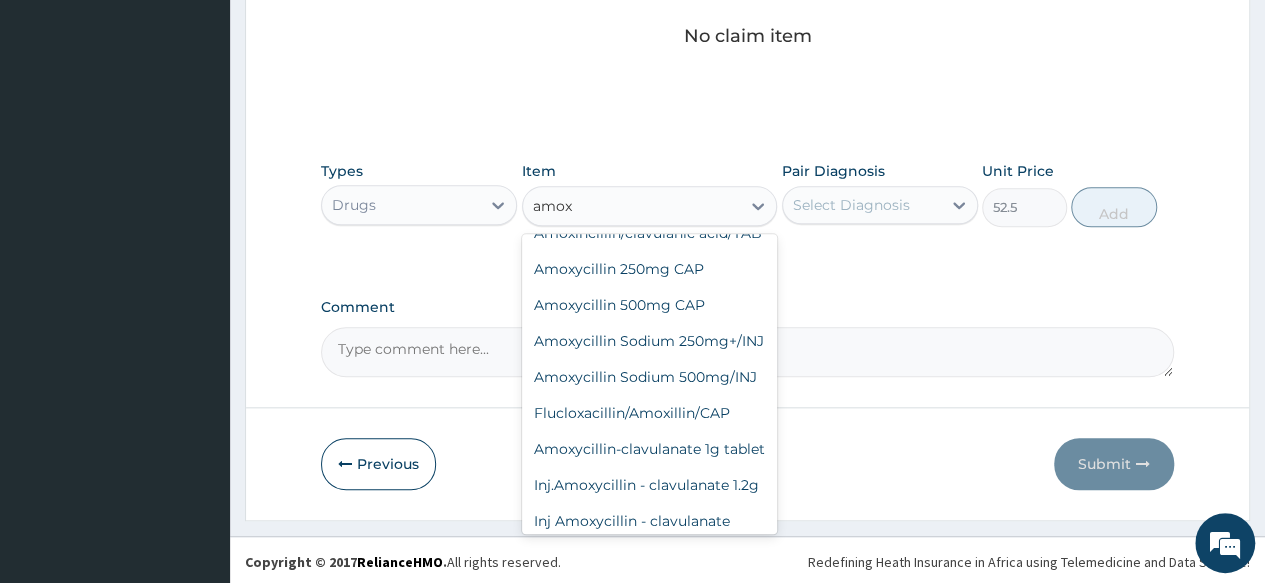 click on "Amoxycillin 250mg CAP" at bounding box center (650, 269) 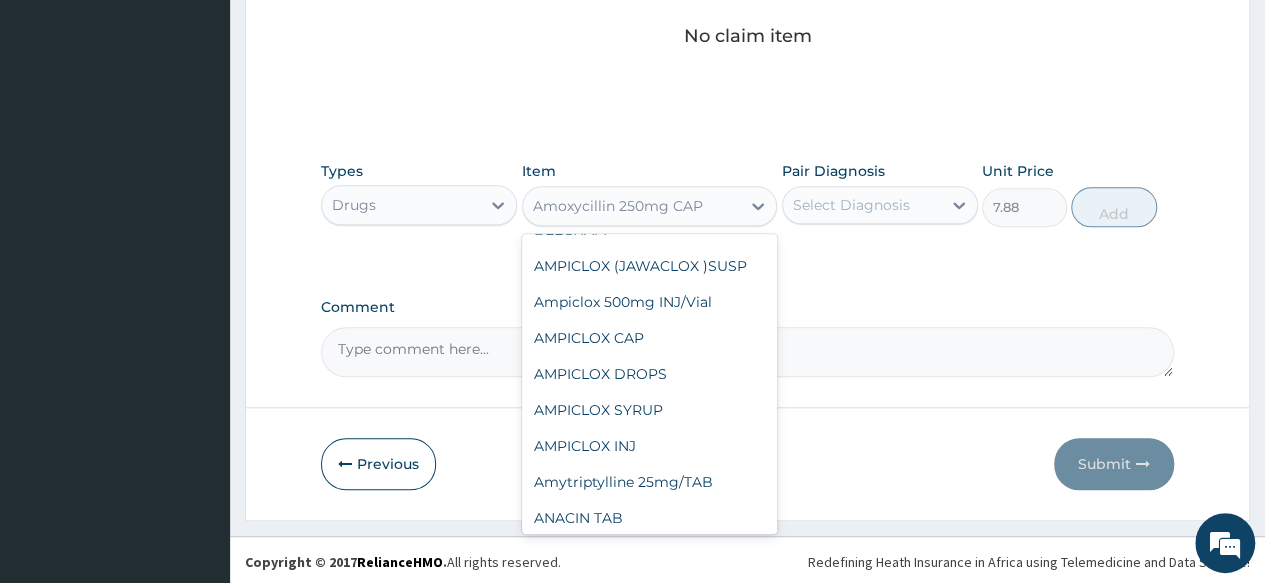 scroll, scrollTop: 3385, scrollLeft: 0, axis: vertical 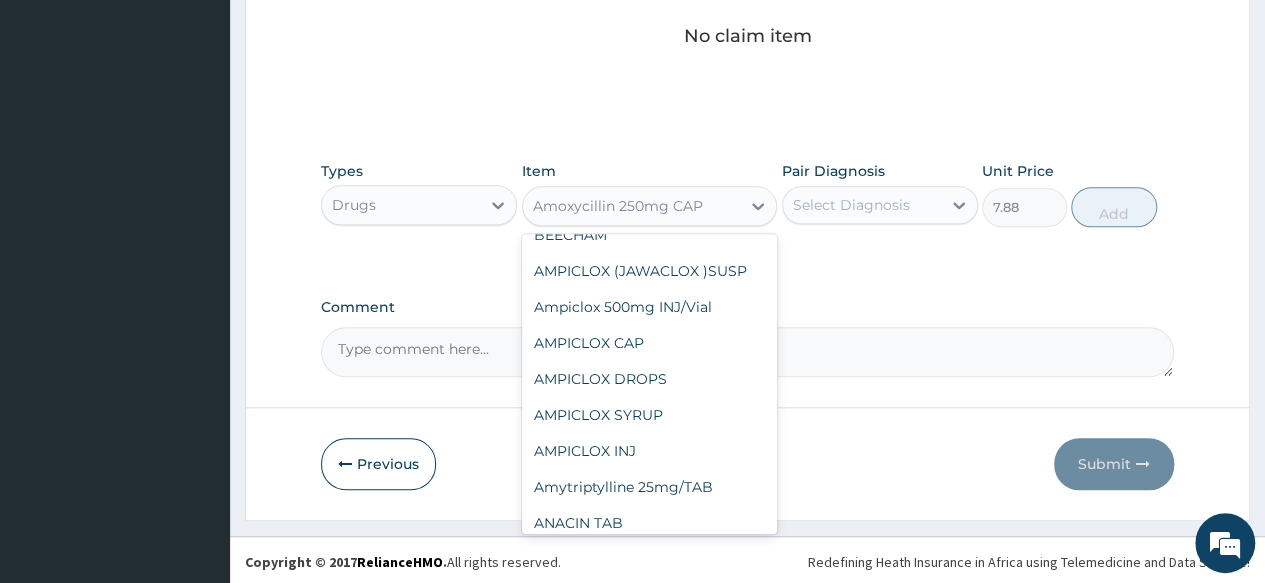 click on "Ampicillin trihydrate 250mg+/CAP" at bounding box center [650, 169] 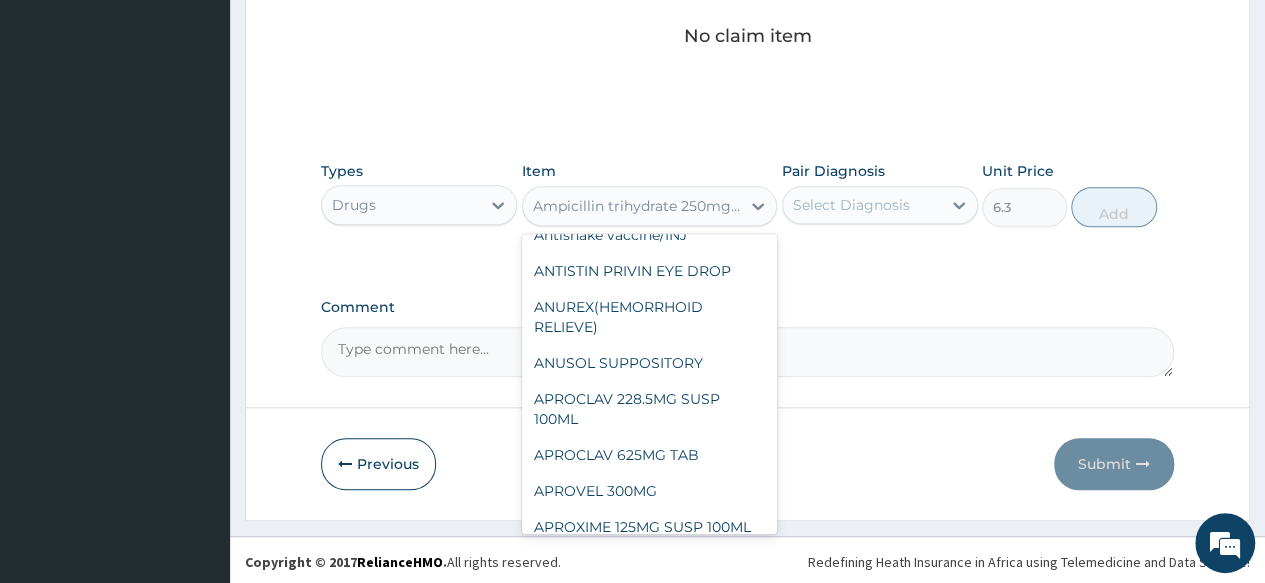 scroll, scrollTop: 4216, scrollLeft: 0, axis: vertical 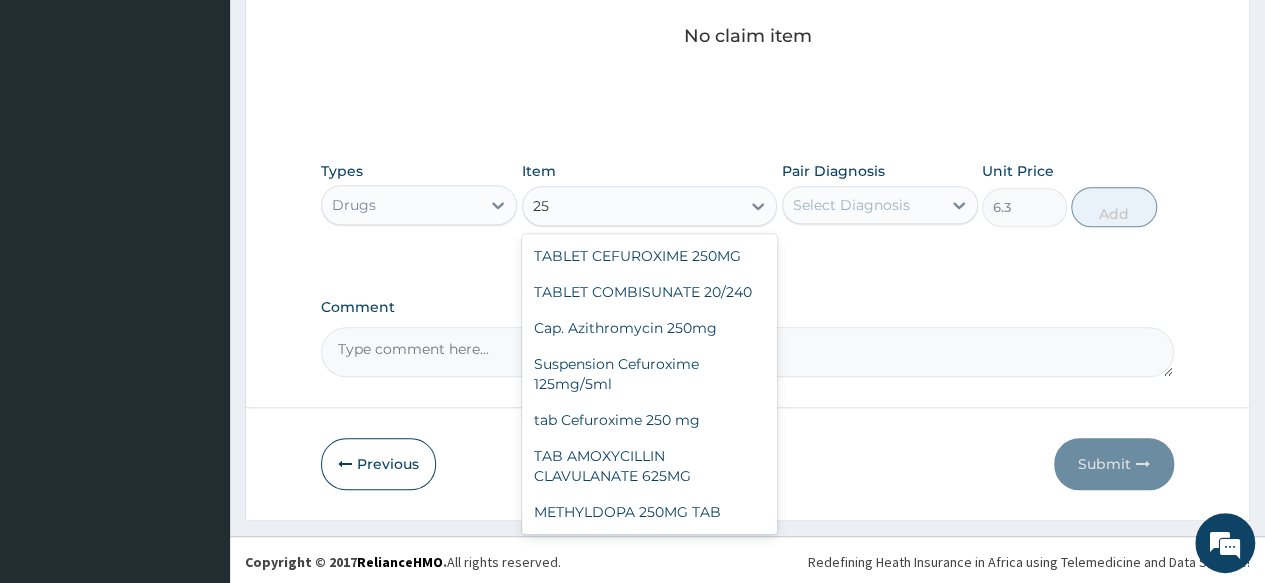 type on "250" 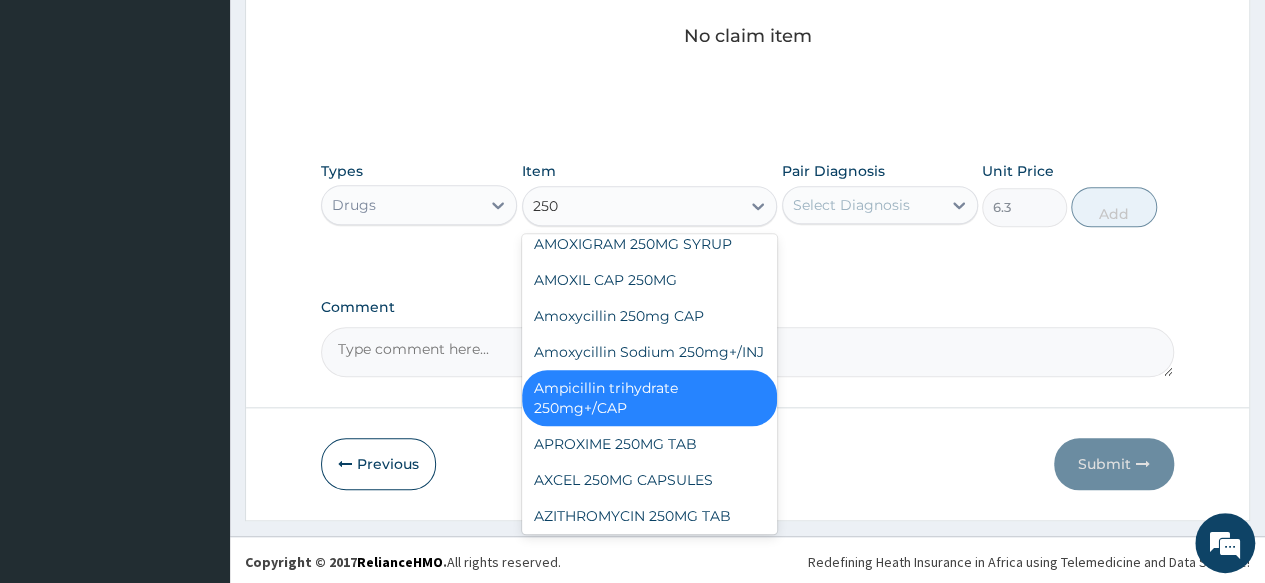 scroll, scrollTop: 0, scrollLeft: 0, axis: both 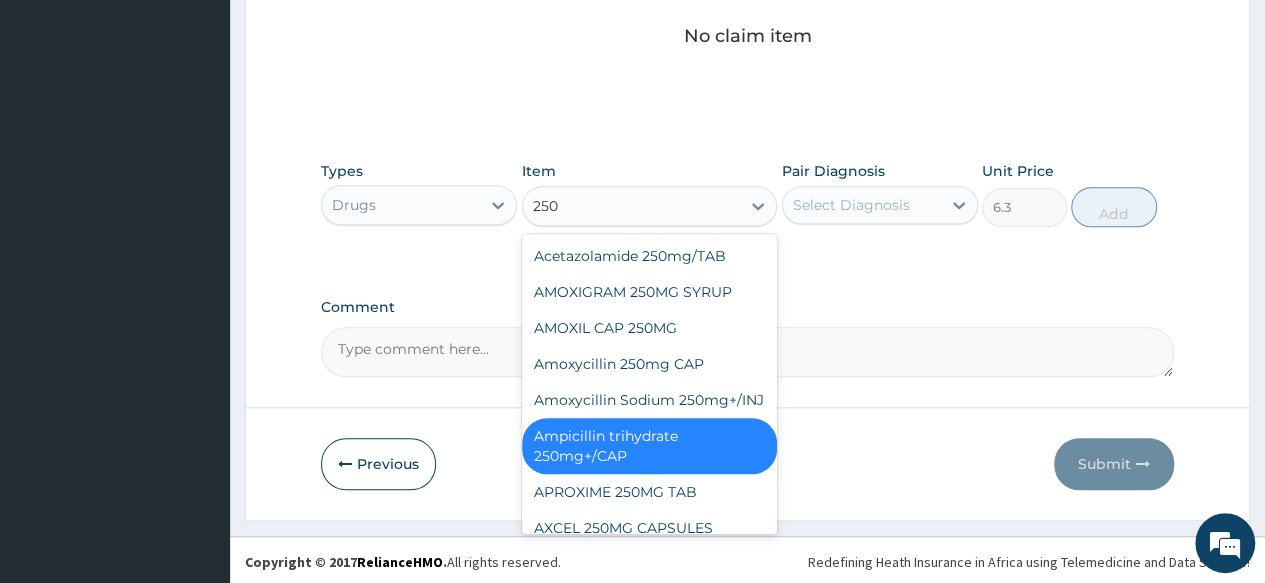 click on "Amoxycillin 250mg CAP" at bounding box center (650, 364) 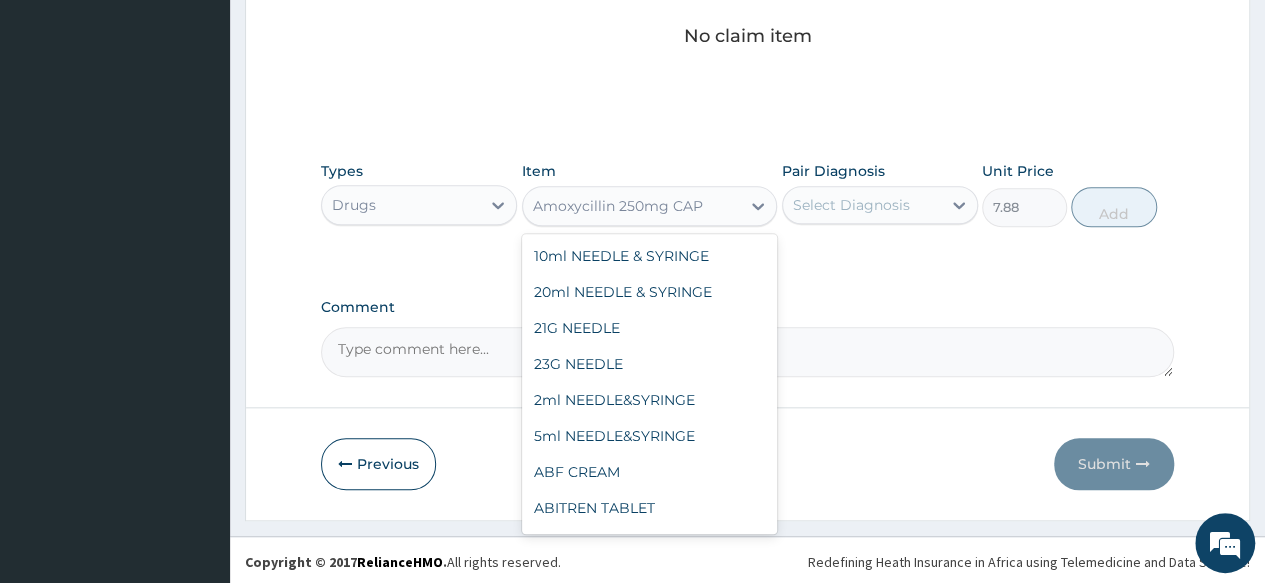 scroll, scrollTop: 2924, scrollLeft: 0, axis: vertical 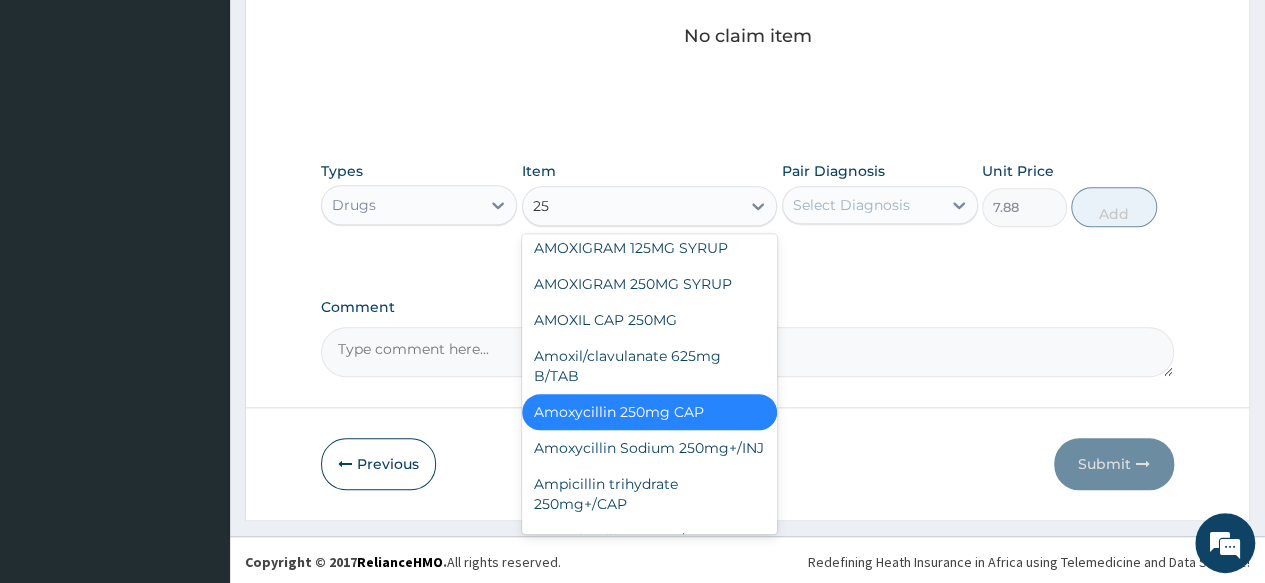 type on "250" 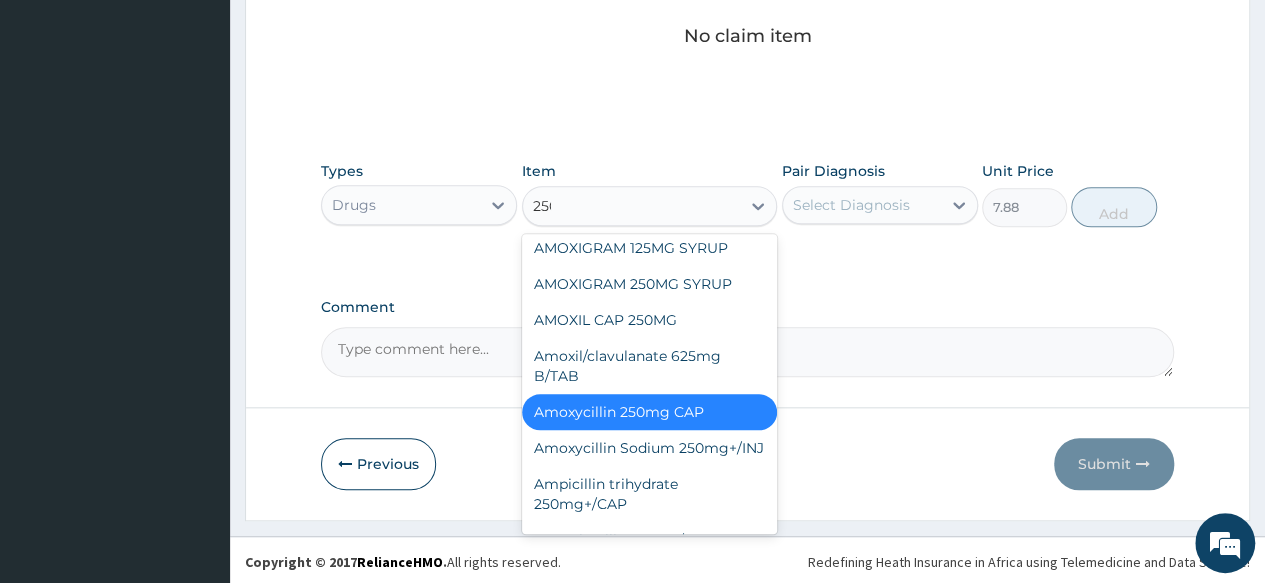 scroll, scrollTop: 8, scrollLeft: 0, axis: vertical 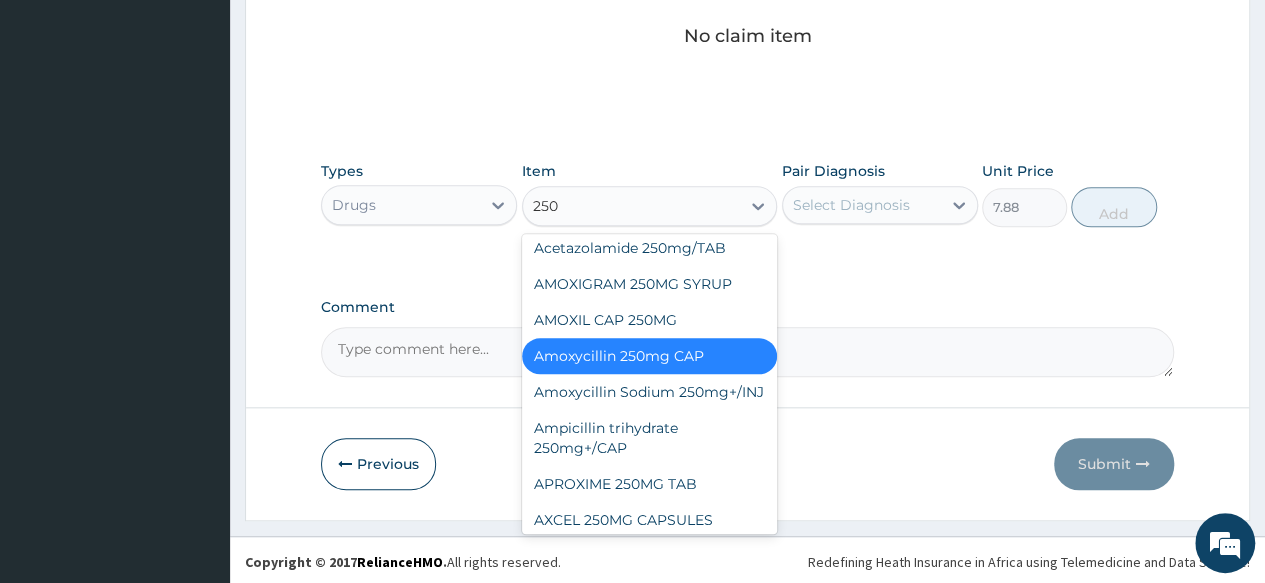 click on "AMOXIL CAP 250MG" at bounding box center [650, 320] 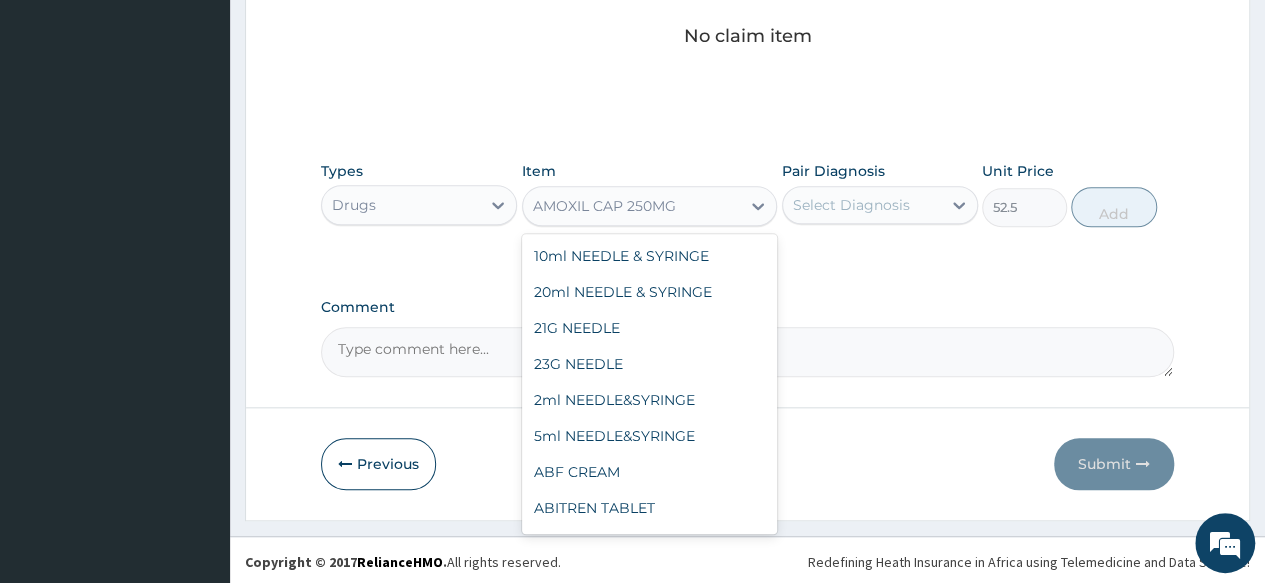 scroll, scrollTop: 2632, scrollLeft: 0, axis: vertical 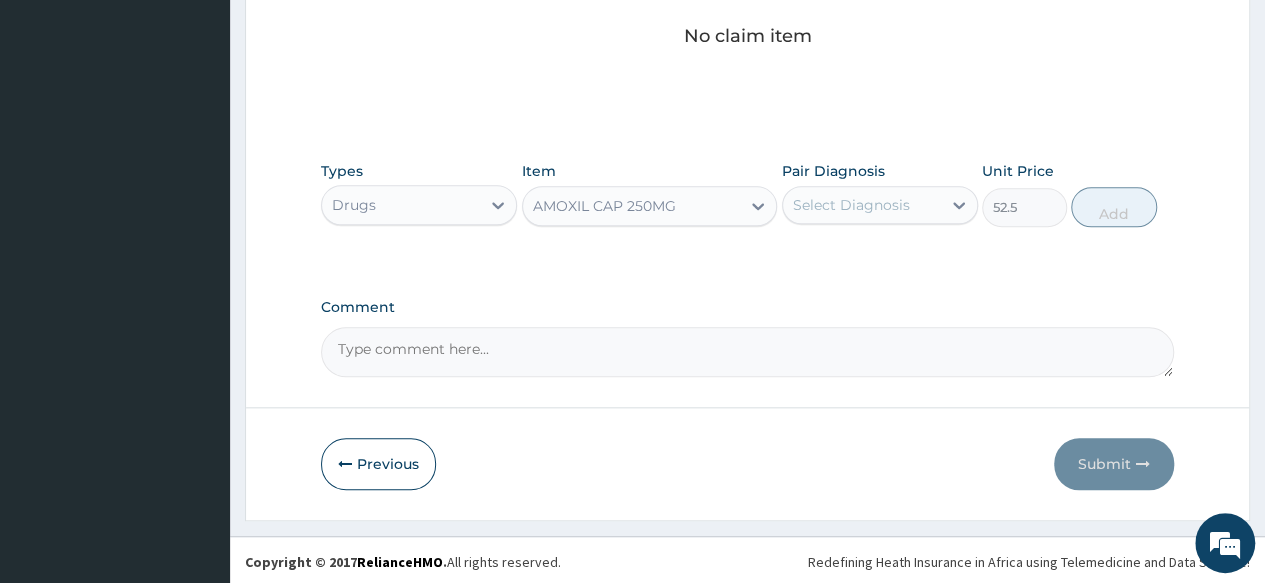 click on "Step  2  of 2 PA Code / Prescription Code Enter Code(Secondary Care Only) Encounter Date DD-MM-YYYY Important Notice Please enter PA codes before entering items that are not attached to a PA code   All diagnoses entered must be linked to a claim item. Diagnosis & Claim Items that are visible but inactive cannot be edited because they were imported from an already approved PA code. Diagnosis Malaria Confirmed NB: All diagnosis must be linked to a claim item Claim Items No claim item Types Drugs Item AMOXIL CAP 250MG Pair Diagnosis Select Diagnosis Unit Price 52.5 Add Comment     Previous   Submit" at bounding box center [747, -115] 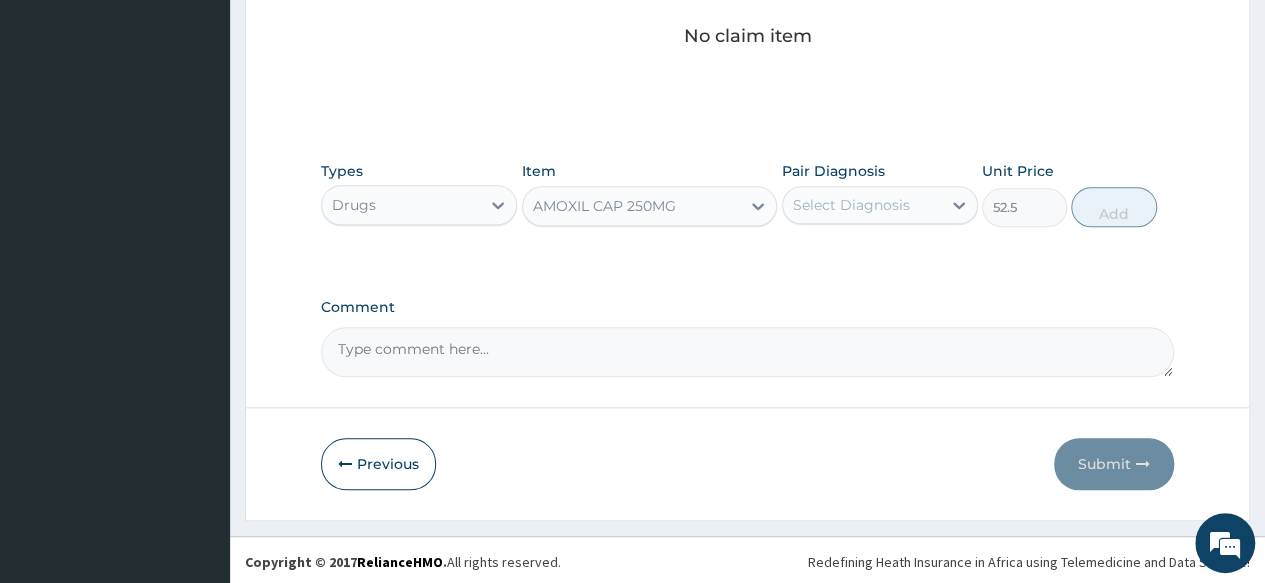 click on "AMOXIL CAP 250MG" at bounding box center [604, 206] 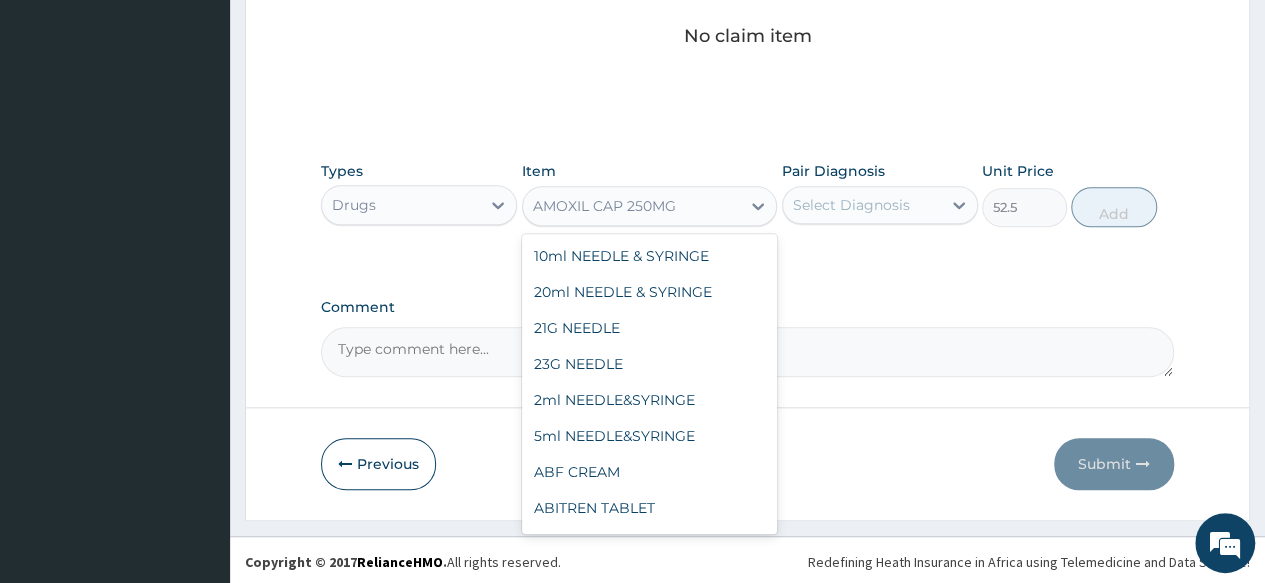 scroll, scrollTop: 2632, scrollLeft: 0, axis: vertical 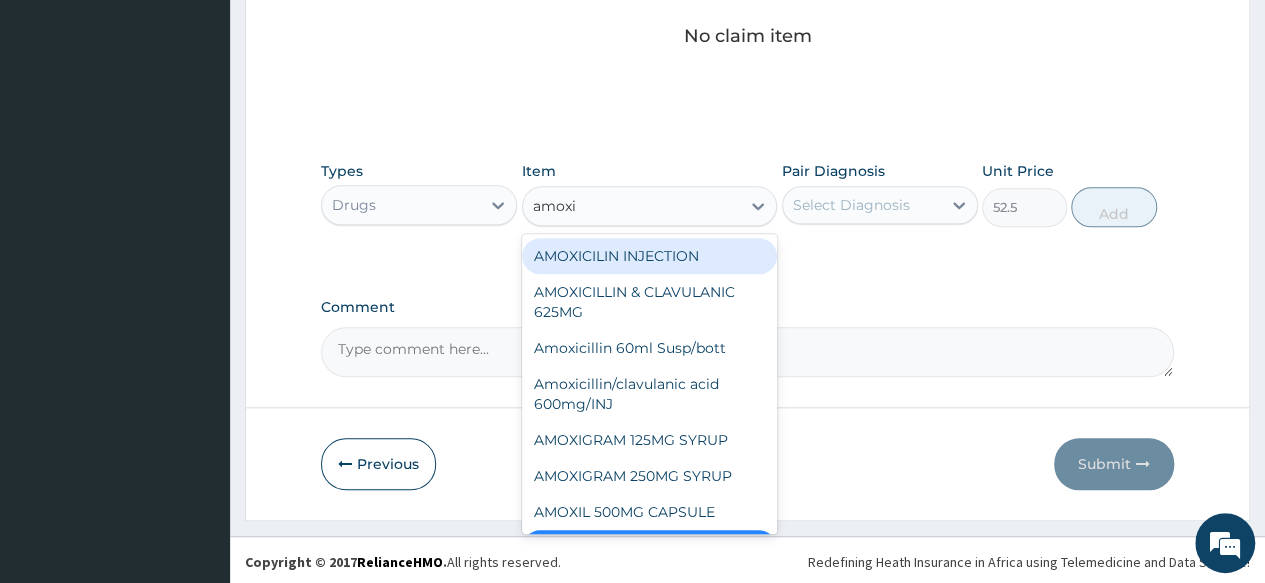 type on "amoxil" 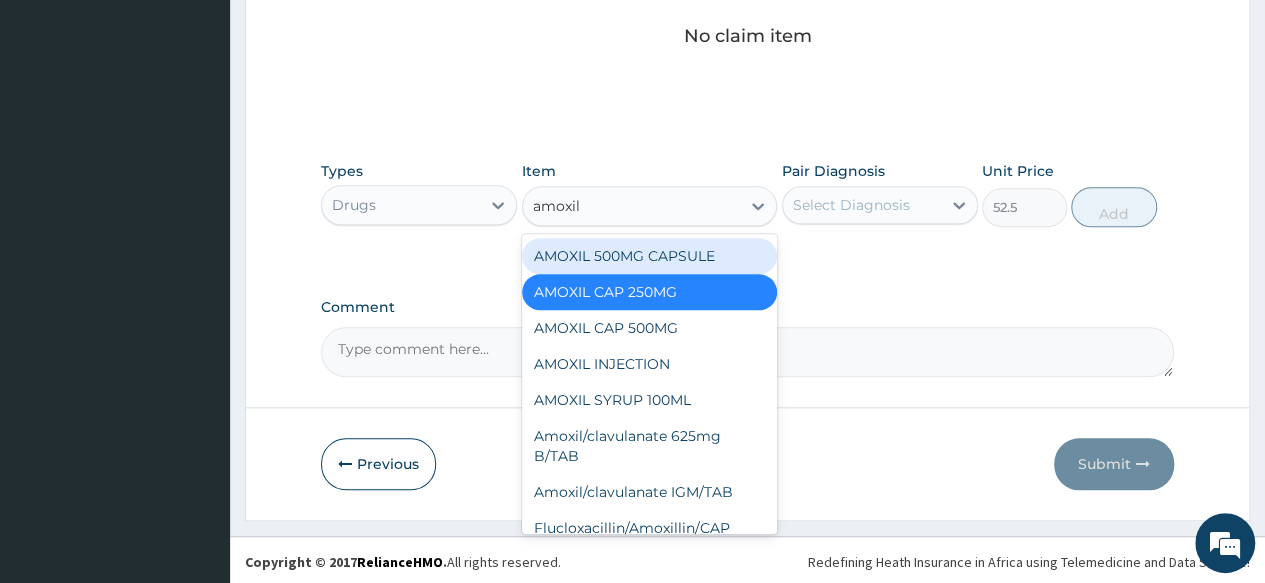 click on "AMOXIL CAP 500MG" at bounding box center (650, 328) 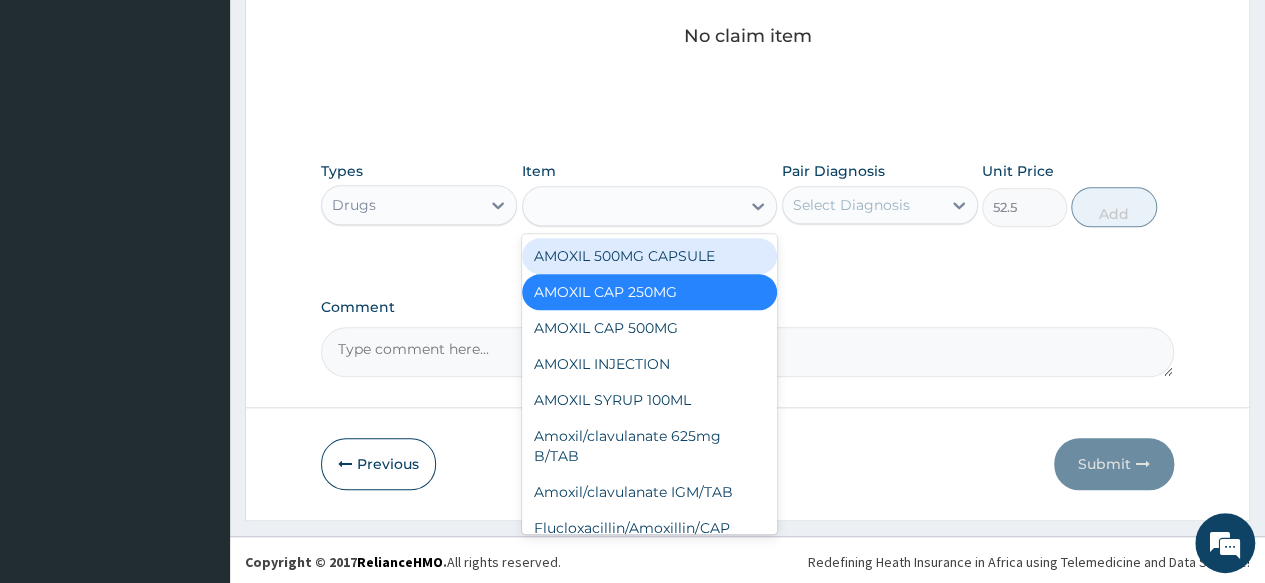 type on "63" 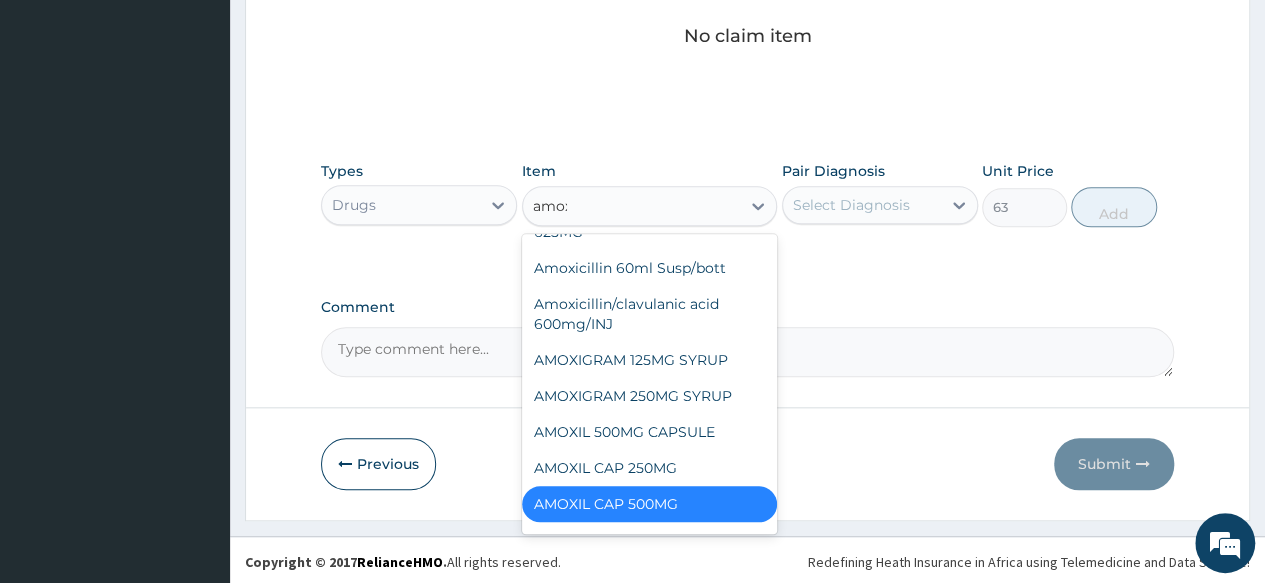 scroll, scrollTop: 80, scrollLeft: 0, axis: vertical 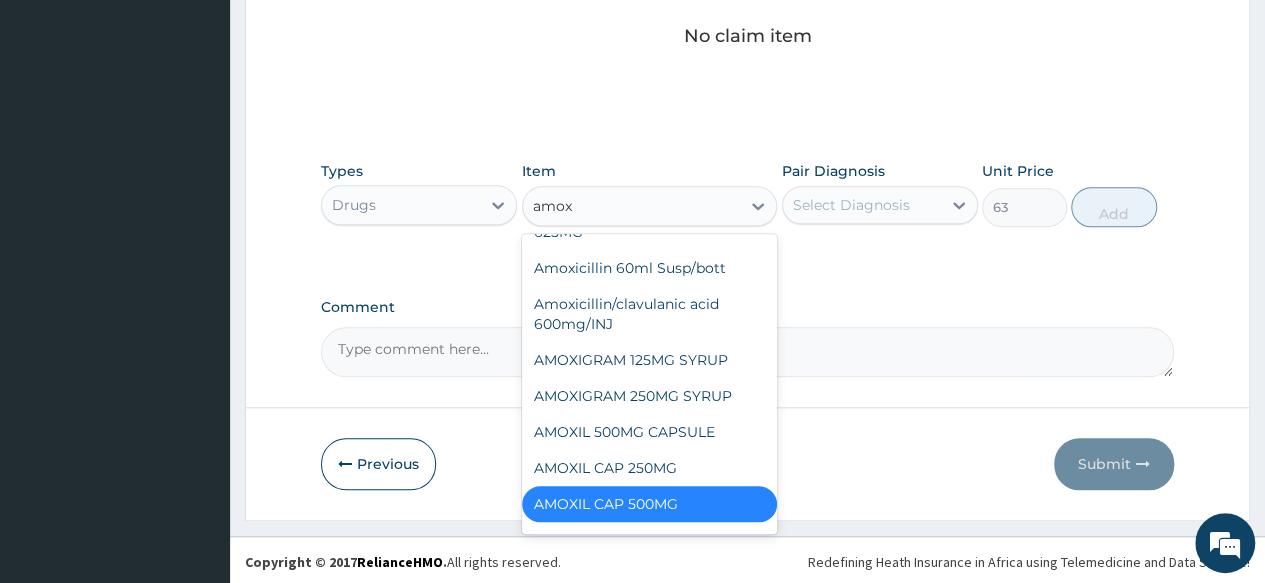 type on "amoxi" 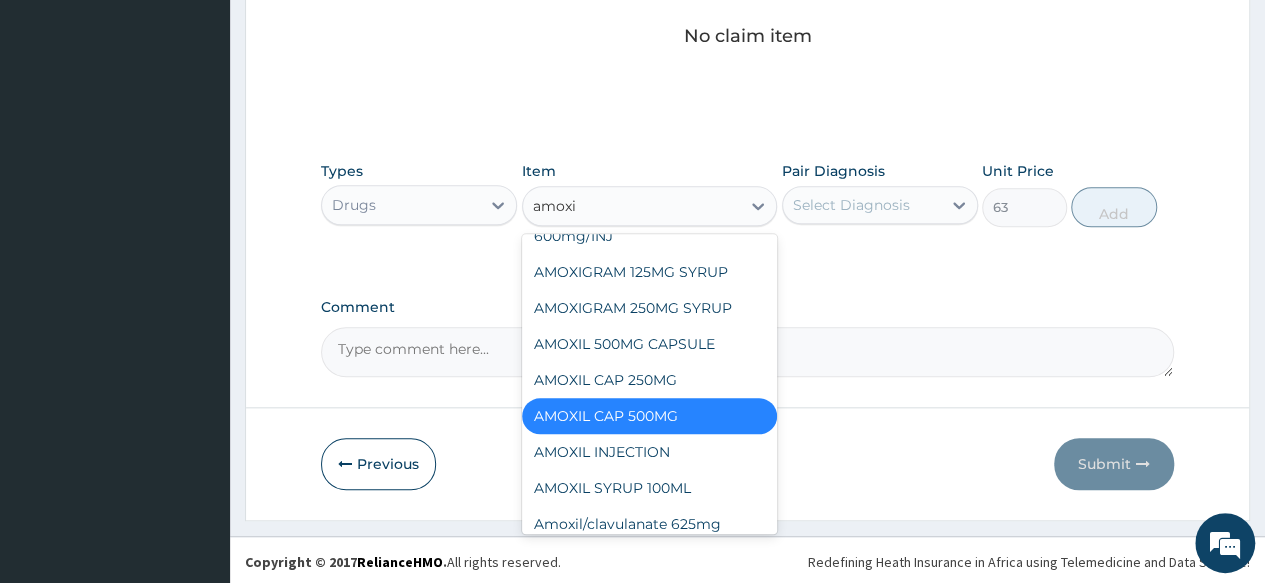 scroll, scrollTop: 167, scrollLeft: 0, axis: vertical 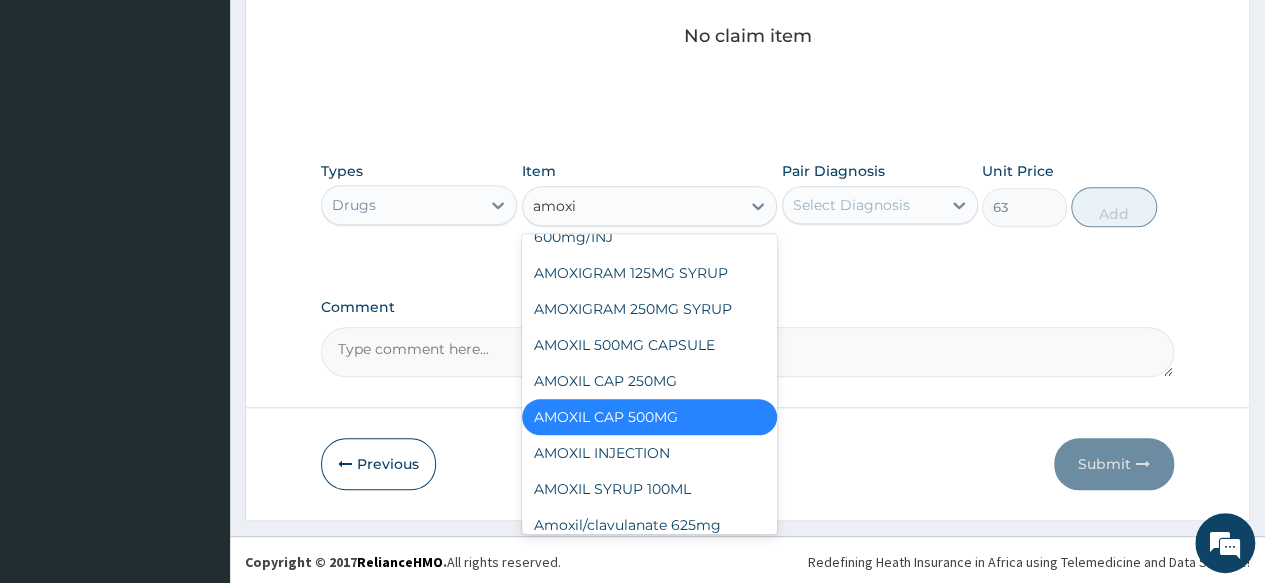 click on "AMOXIL CAP 250MG" at bounding box center [650, 381] 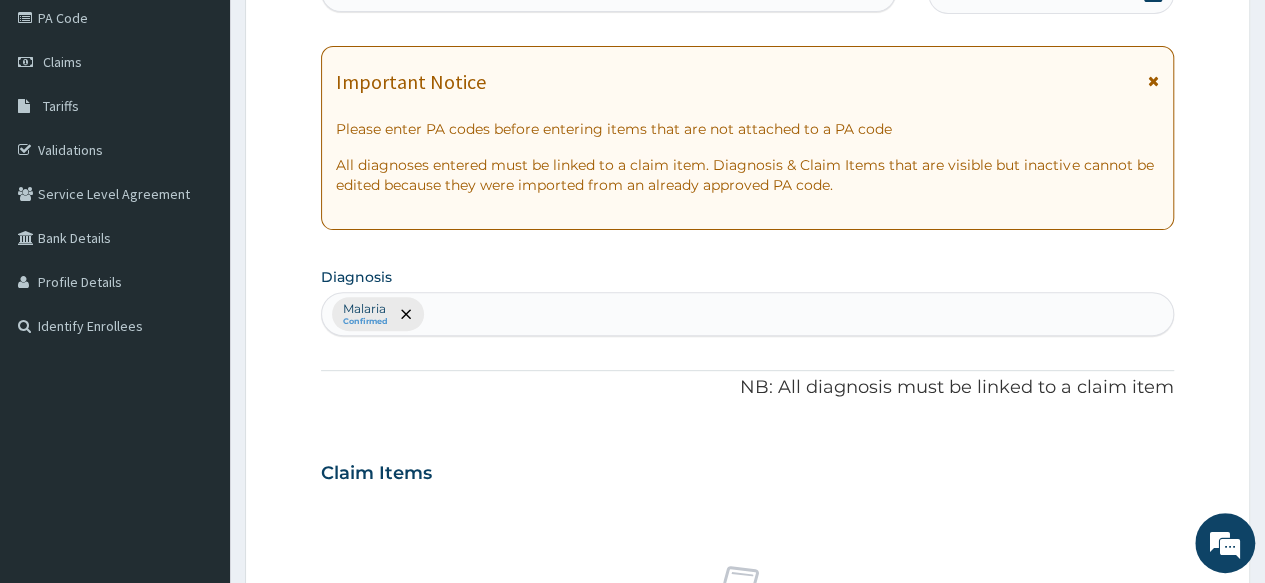 scroll, scrollTop: 0, scrollLeft: 0, axis: both 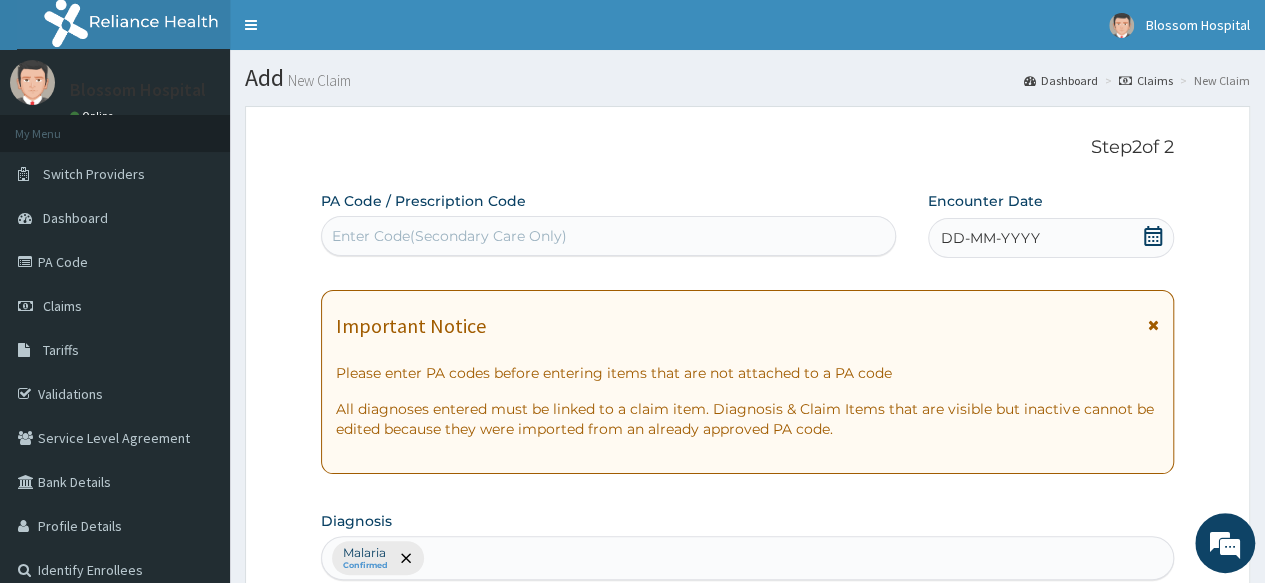 click on "PA Code" at bounding box center [115, 262] 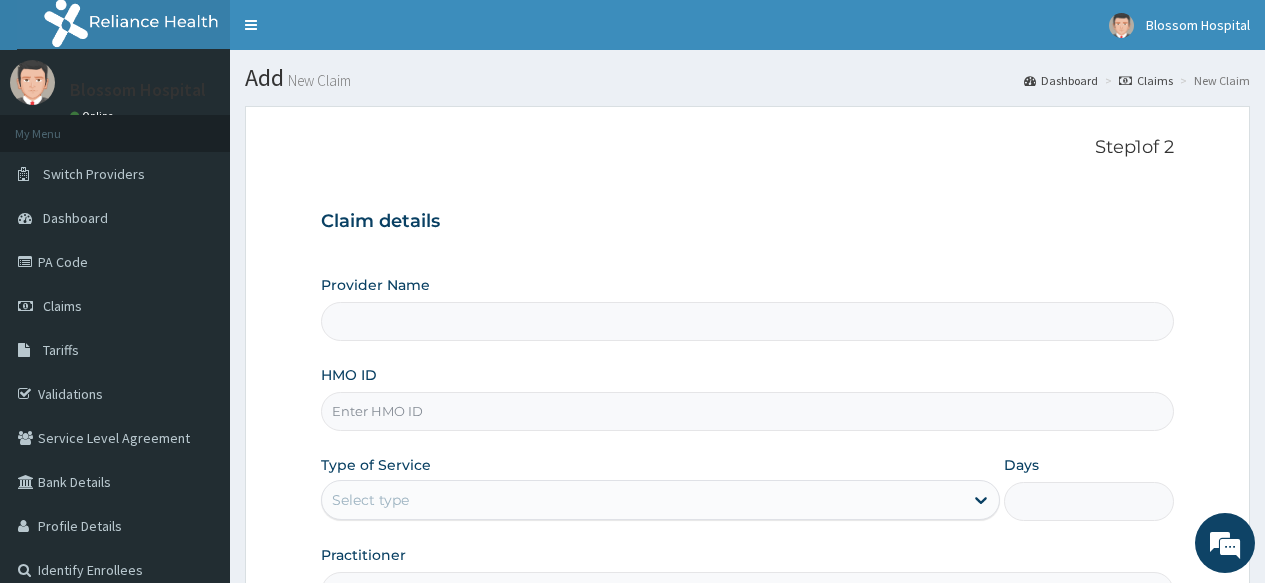 scroll, scrollTop: 0, scrollLeft: 0, axis: both 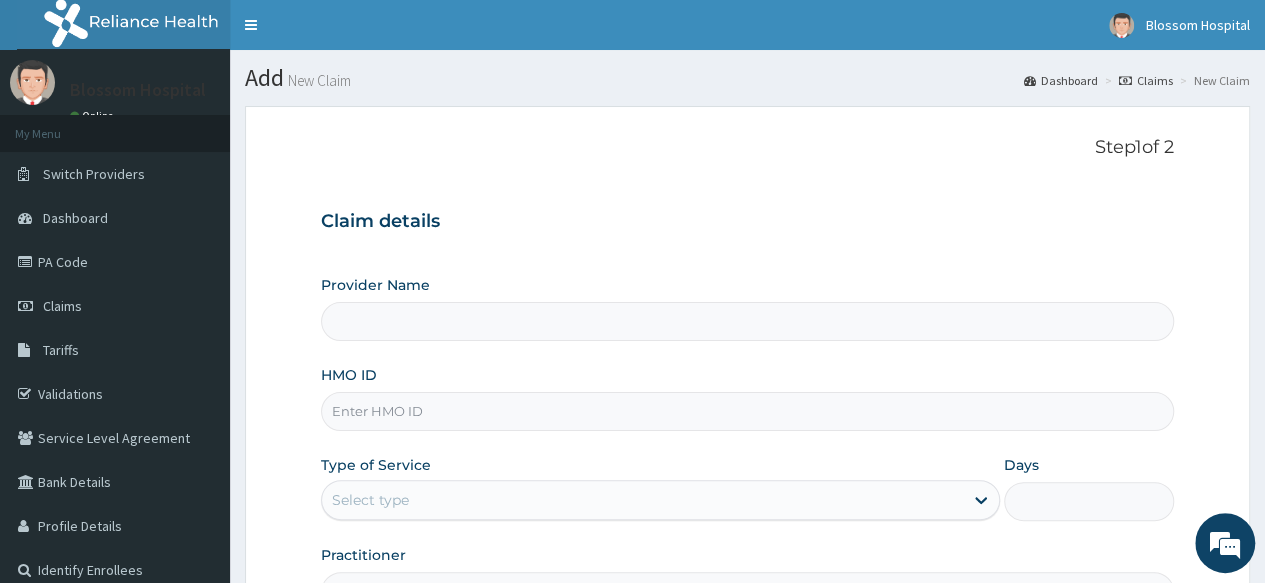 click on "Provider Name" at bounding box center (747, 321) 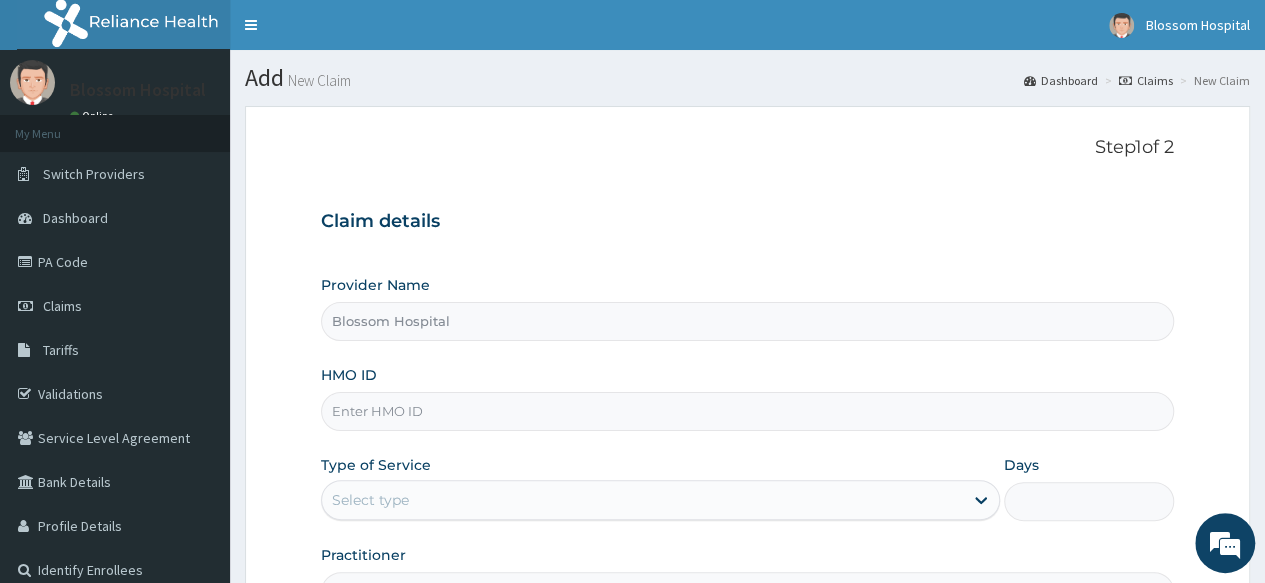 click on "HMO ID" at bounding box center [747, 411] 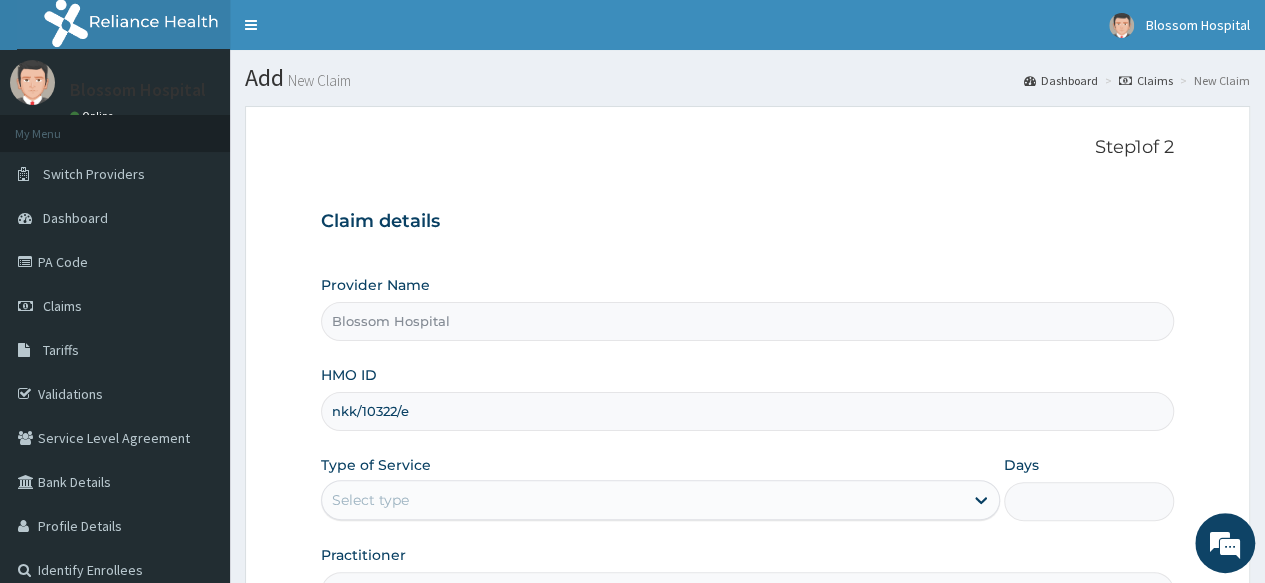 scroll, scrollTop: 0, scrollLeft: 0, axis: both 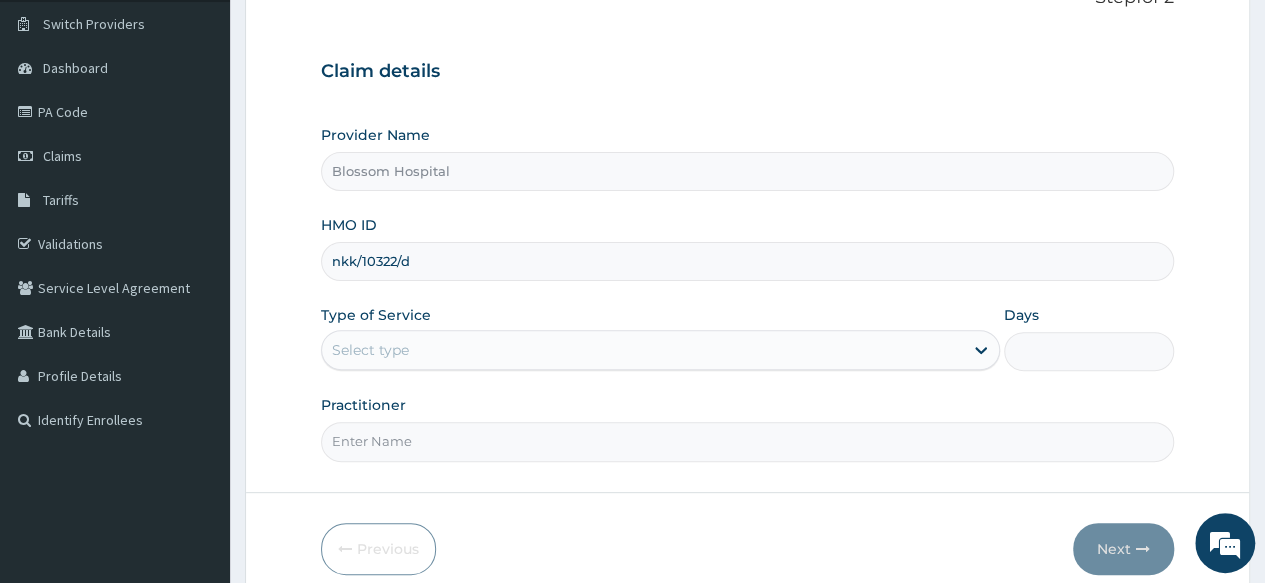 type on "nkk/10322/d" 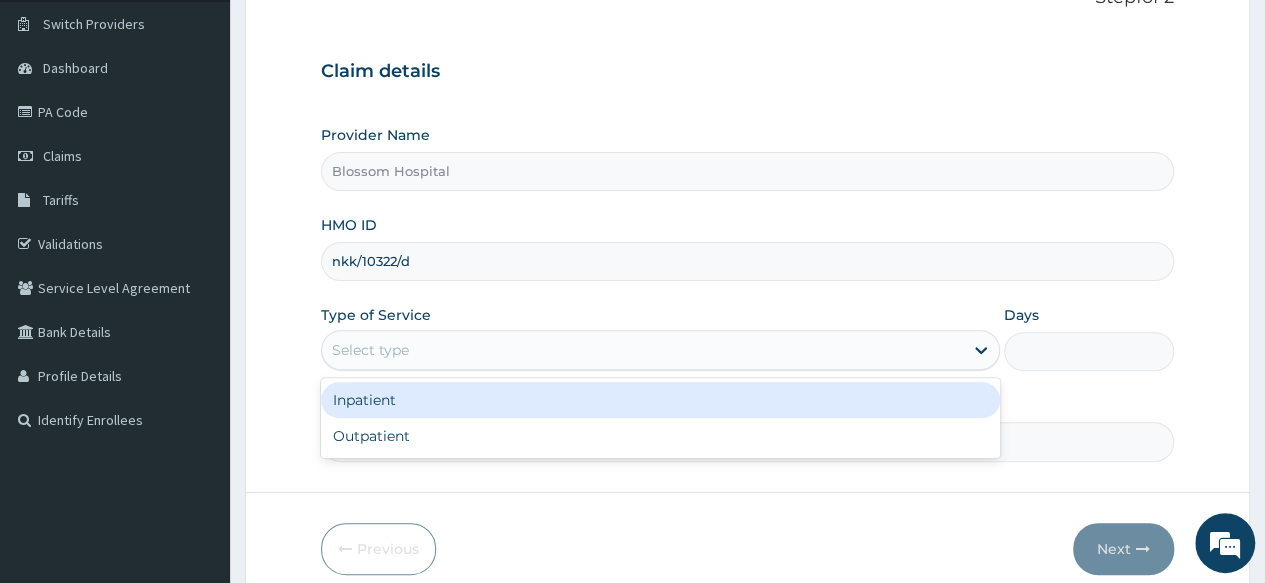 click on "Outpatient" at bounding box center [660, 436] 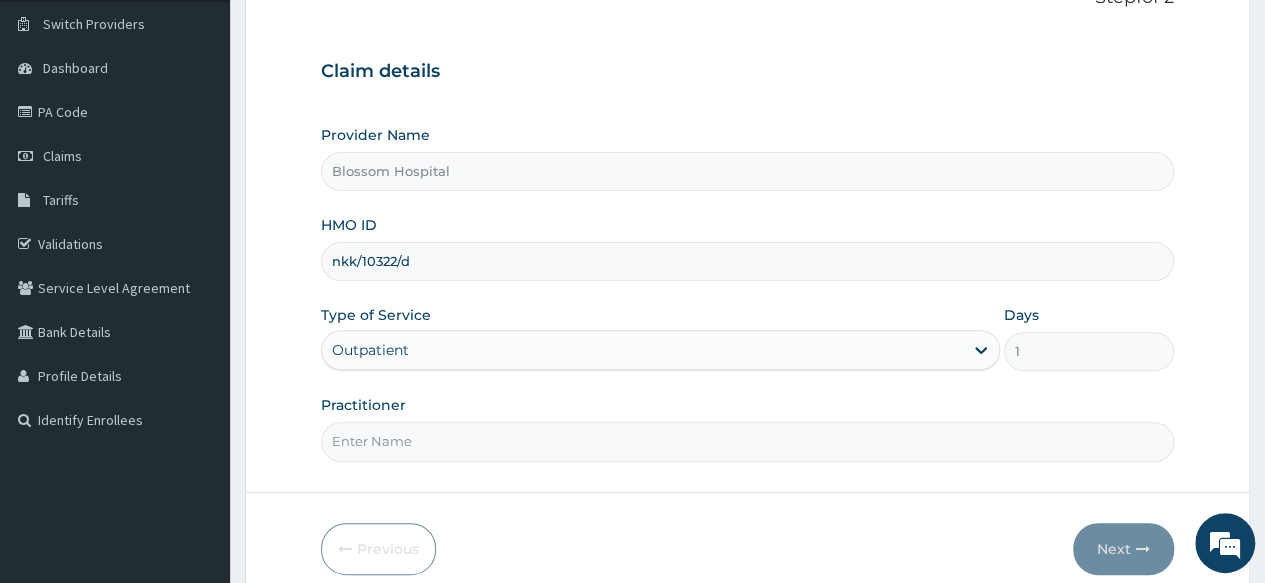 click on "Practitioner" at bounding box center (747, 441) 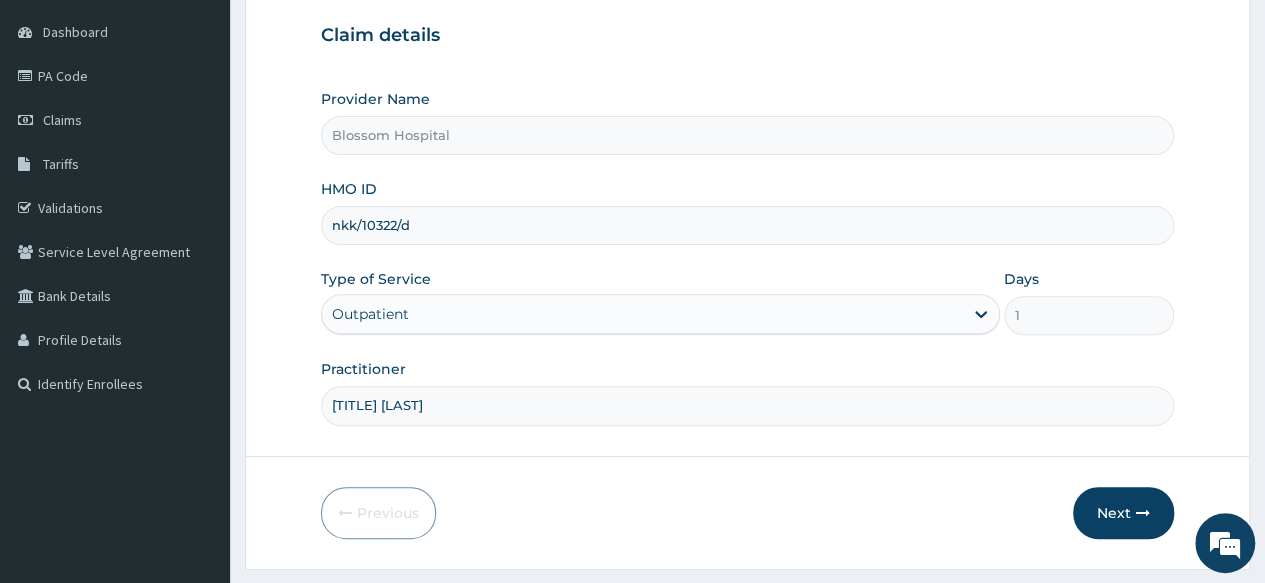 scroll, scrollTop: 234, scrollLeft: 0, axis: vertical 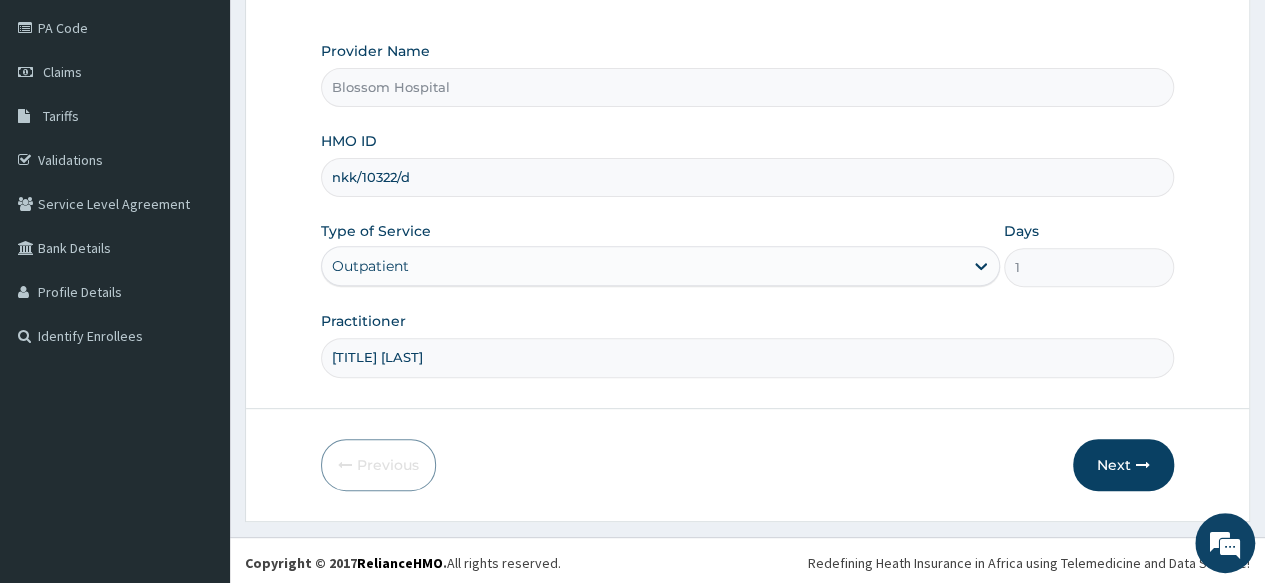 click on "Next" at bounding box center [1123, 465] 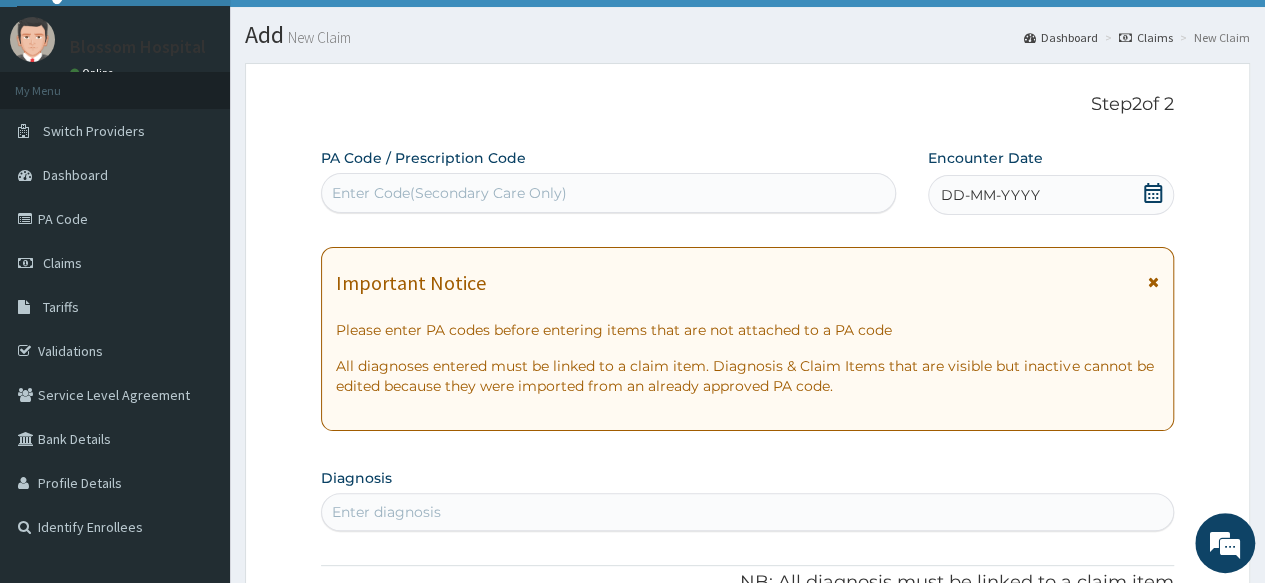 scroll, scrollTop: 42, scrollLeft: 0, axis: vertical 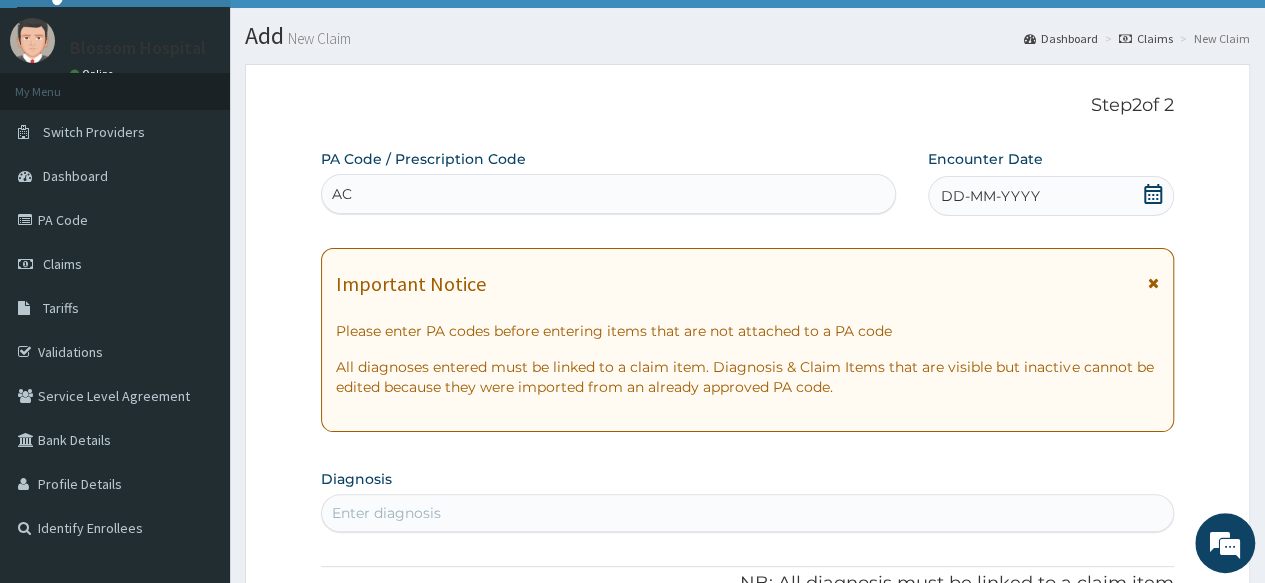 type on "A" 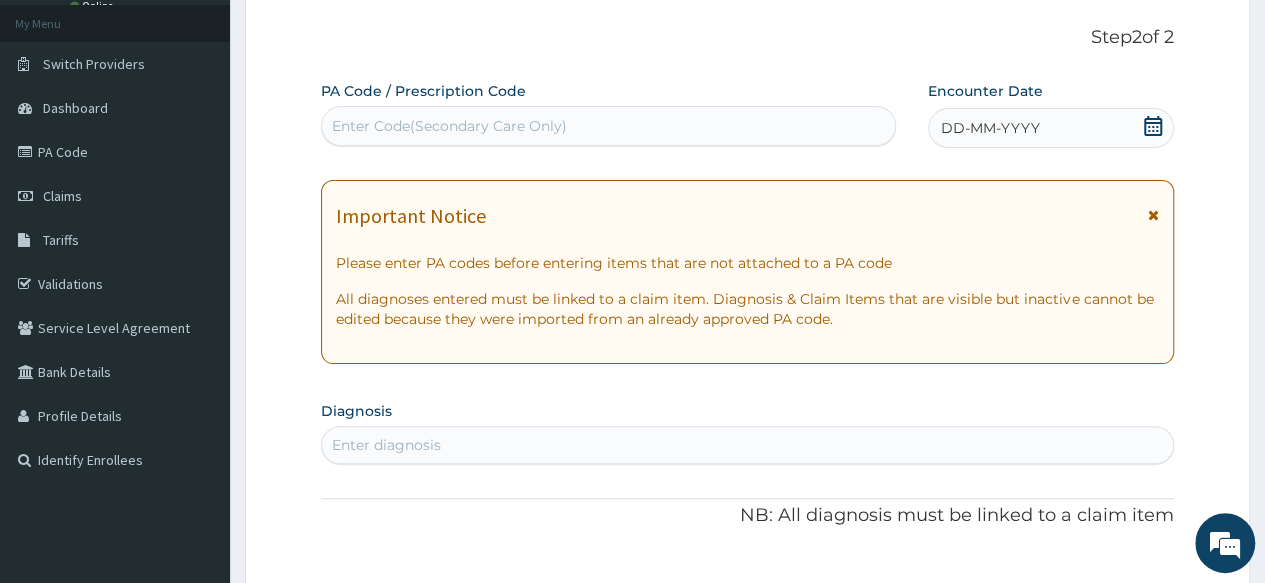 scroll, scrollTop: 134, scrollLeft: 0, axis: vertical 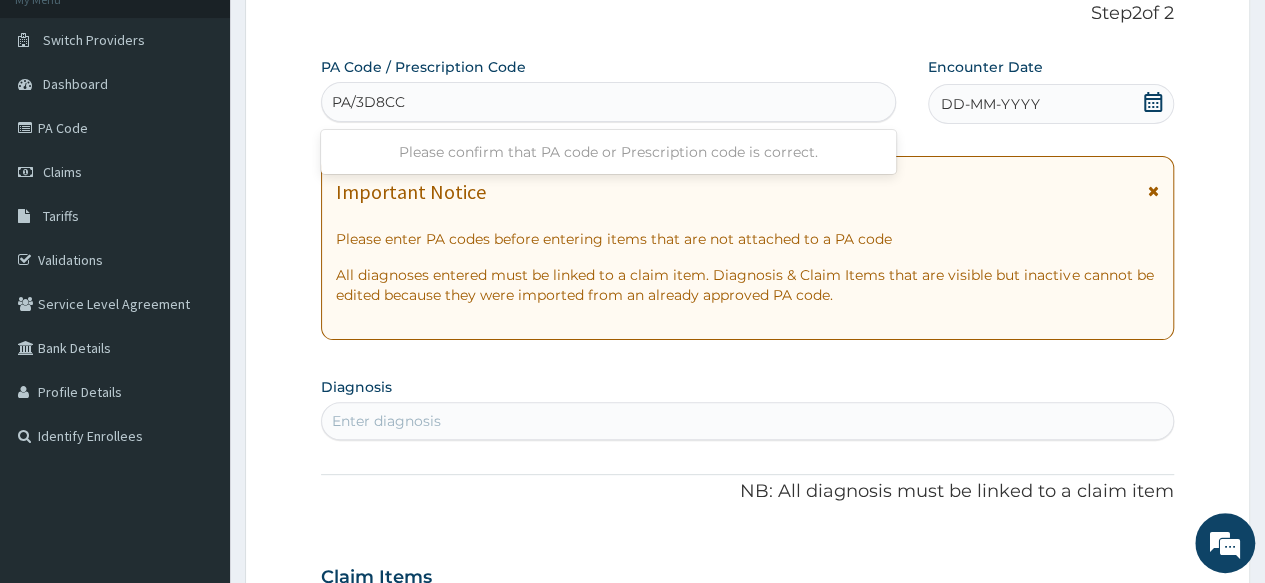 type on "PA/3D8CCA" 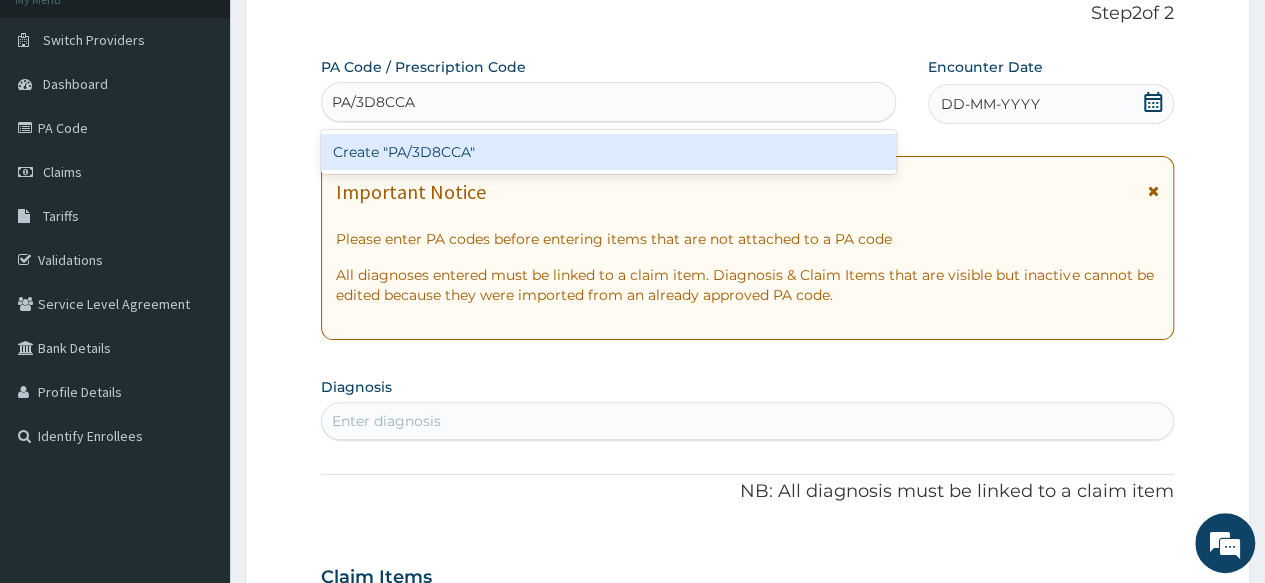 click on "Create "PA/3D8CCA"" at bounding box center (608, 152) 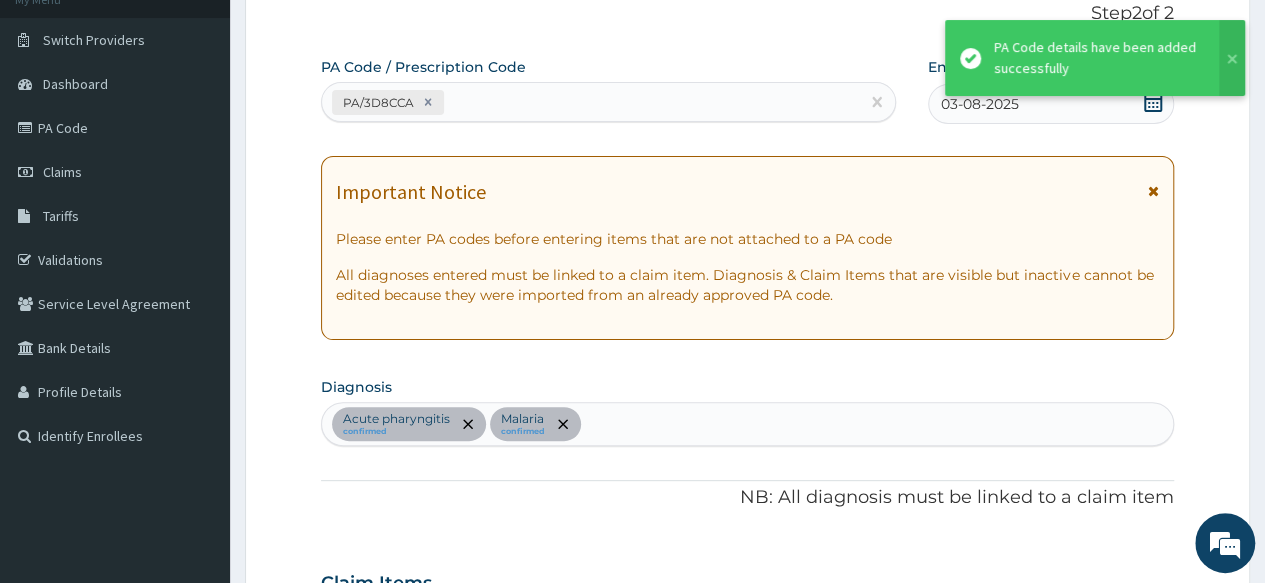 scroll, scrollTop: 886, scrollLeft: 0, axis: vertical 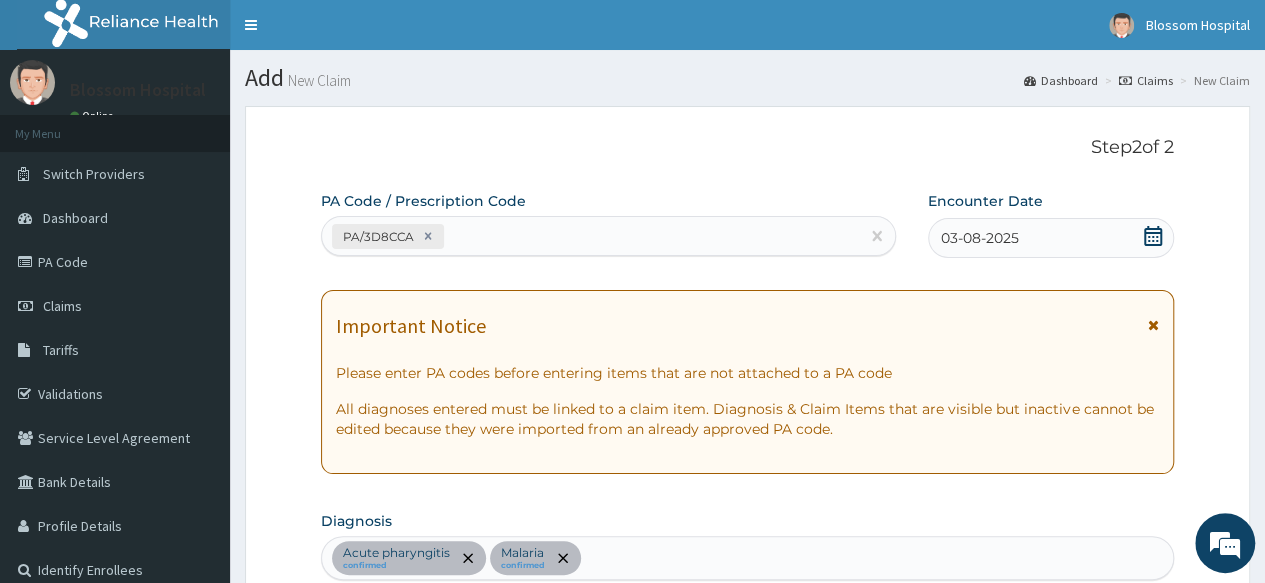 click on "Toggle navigation" at bounding box center [251, 25] 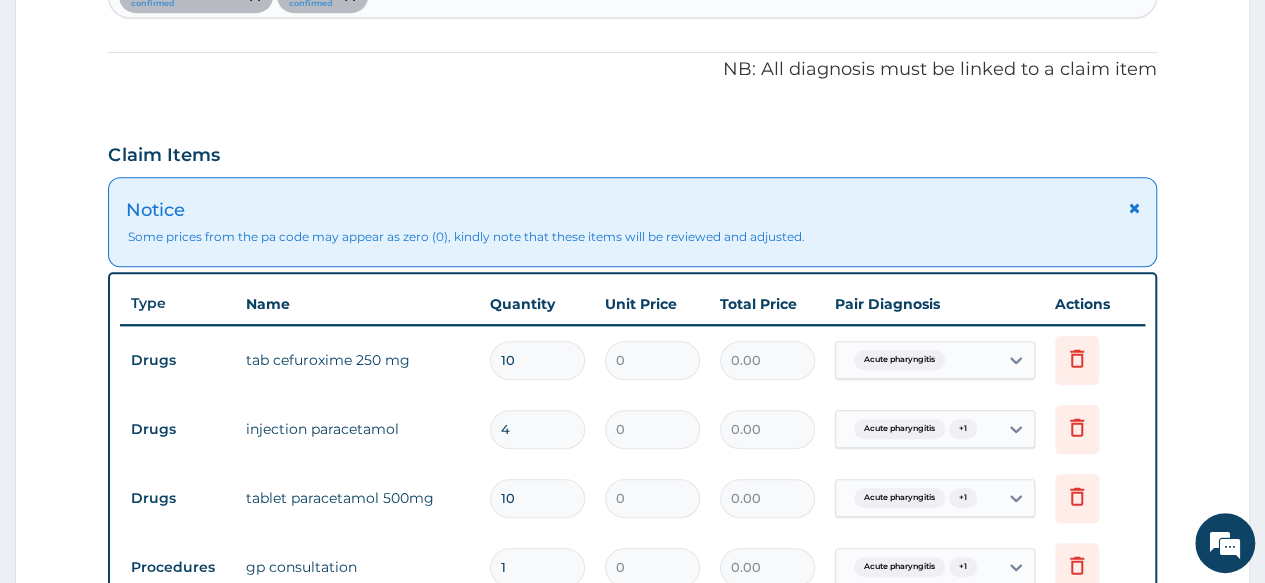scroll, scrollTop: 573, scrollLeft: 0, axis: vertical 